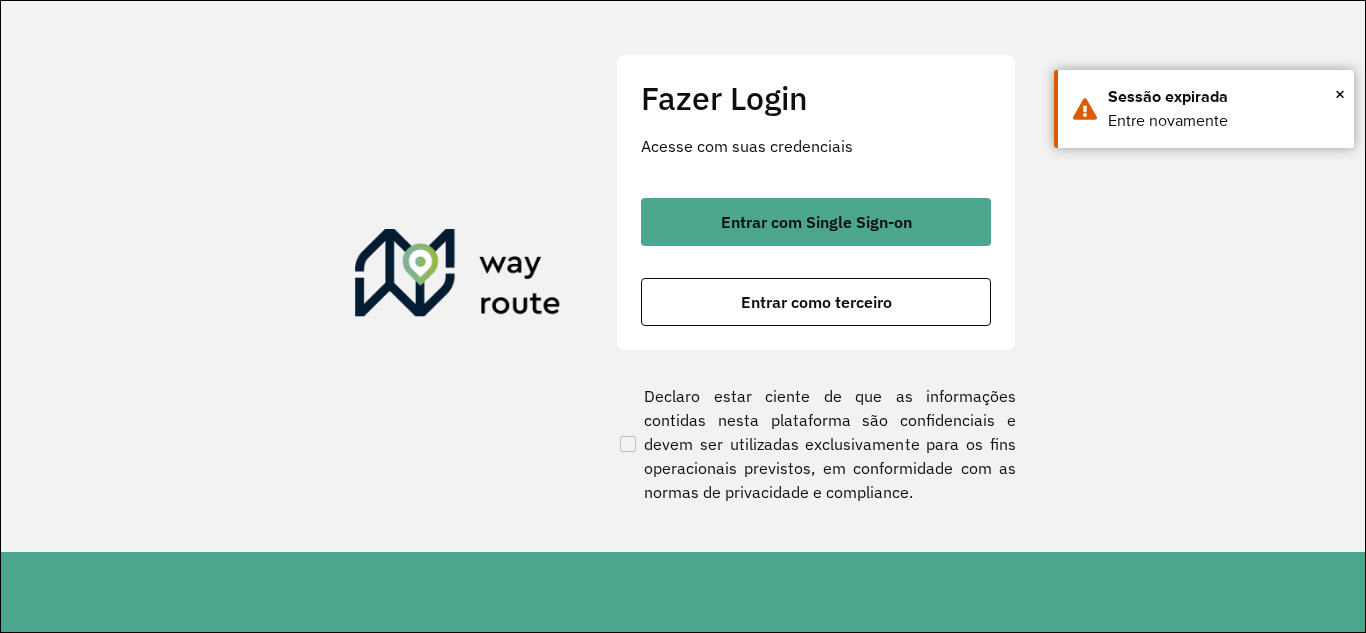 scroll, scrollTop: 0, scrollLeft: 0, axis: both 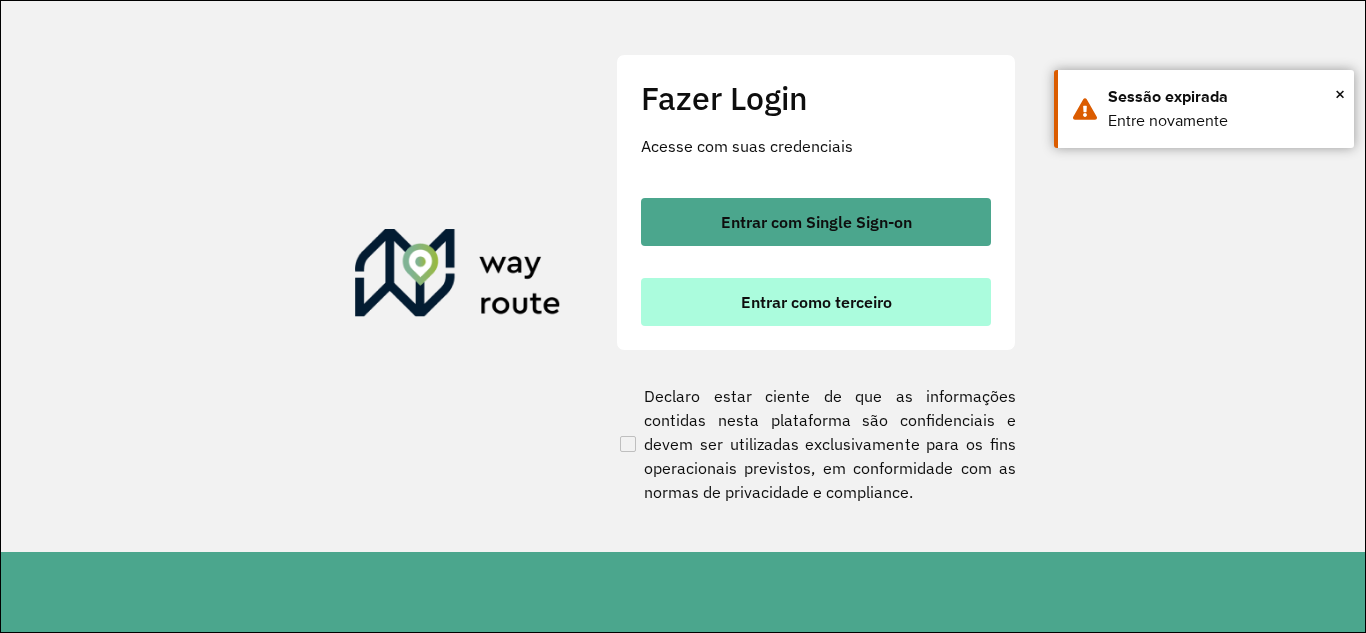 click on "Entrar como terceiro" at bounding box center (816, 302) 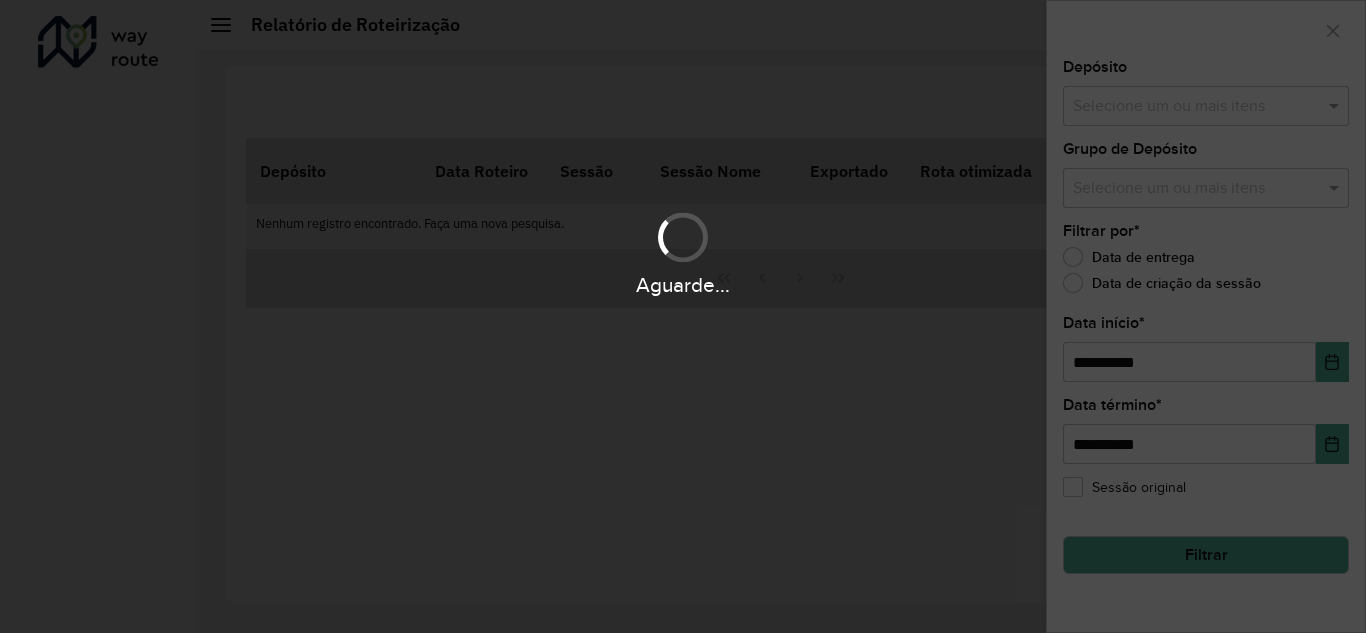 scroll, scrollTop: 0, scrollLeft: 0, axis: both 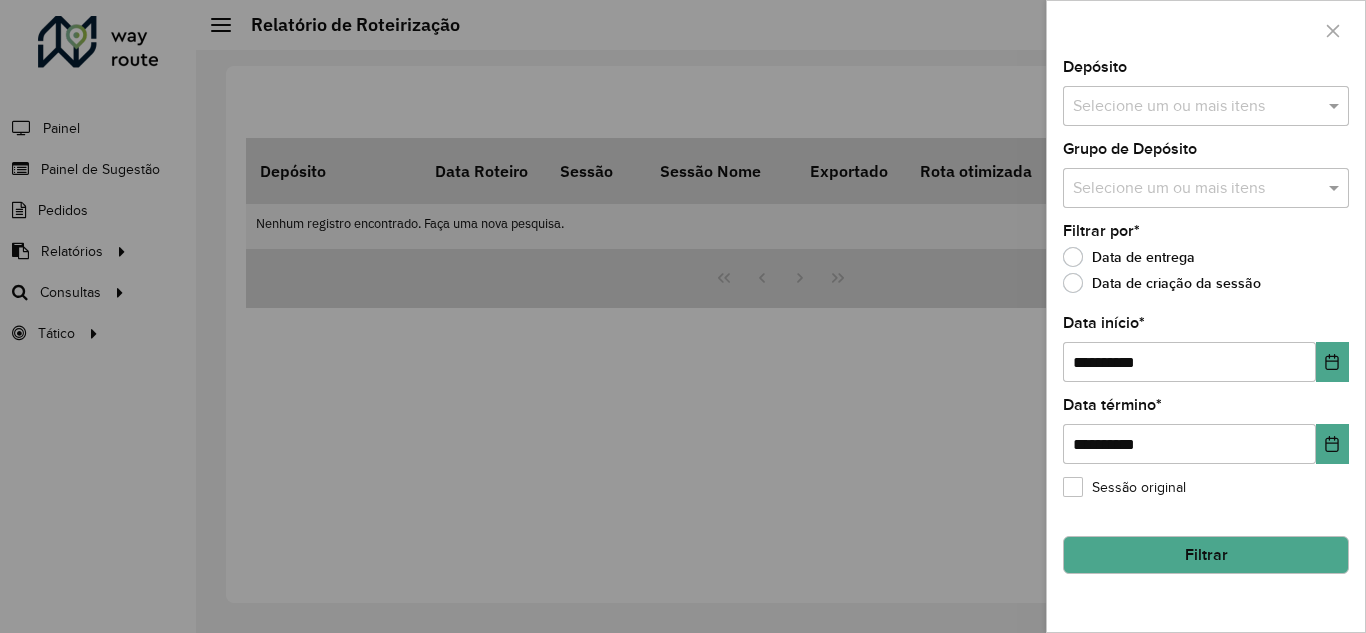 click on "Filtrar" 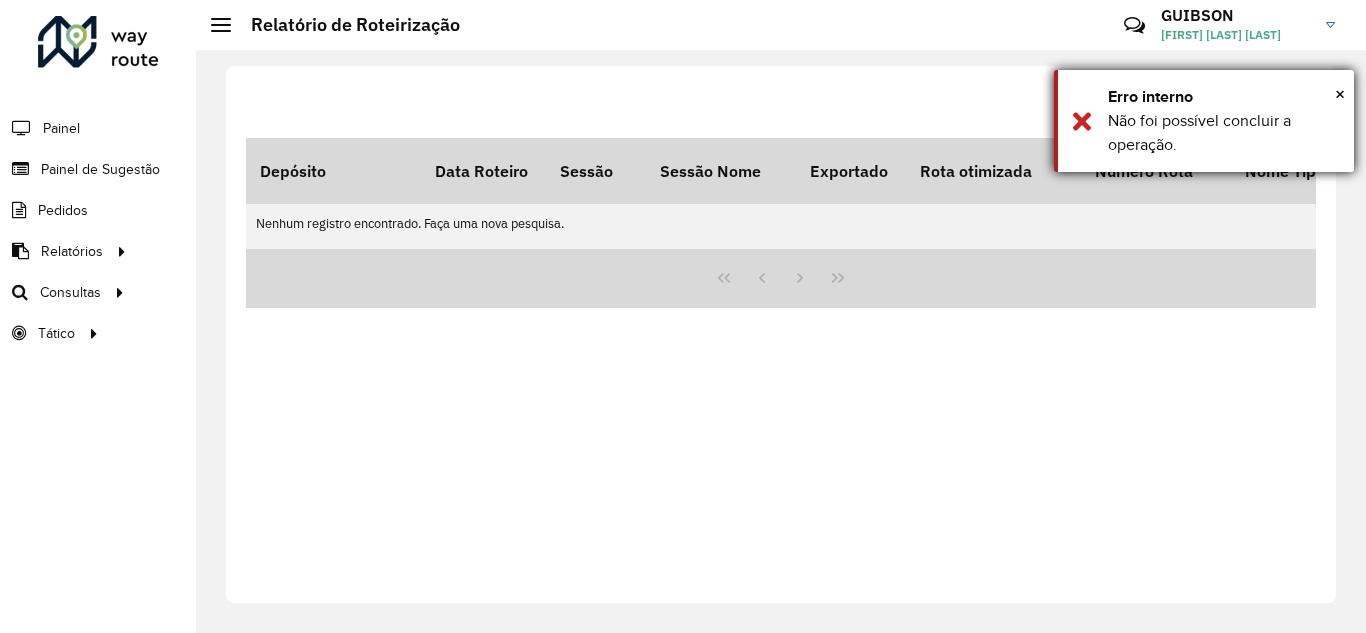 click on "×  Erro interno  Não foi possível concluir a operação." at bounding box center [1204, 121] 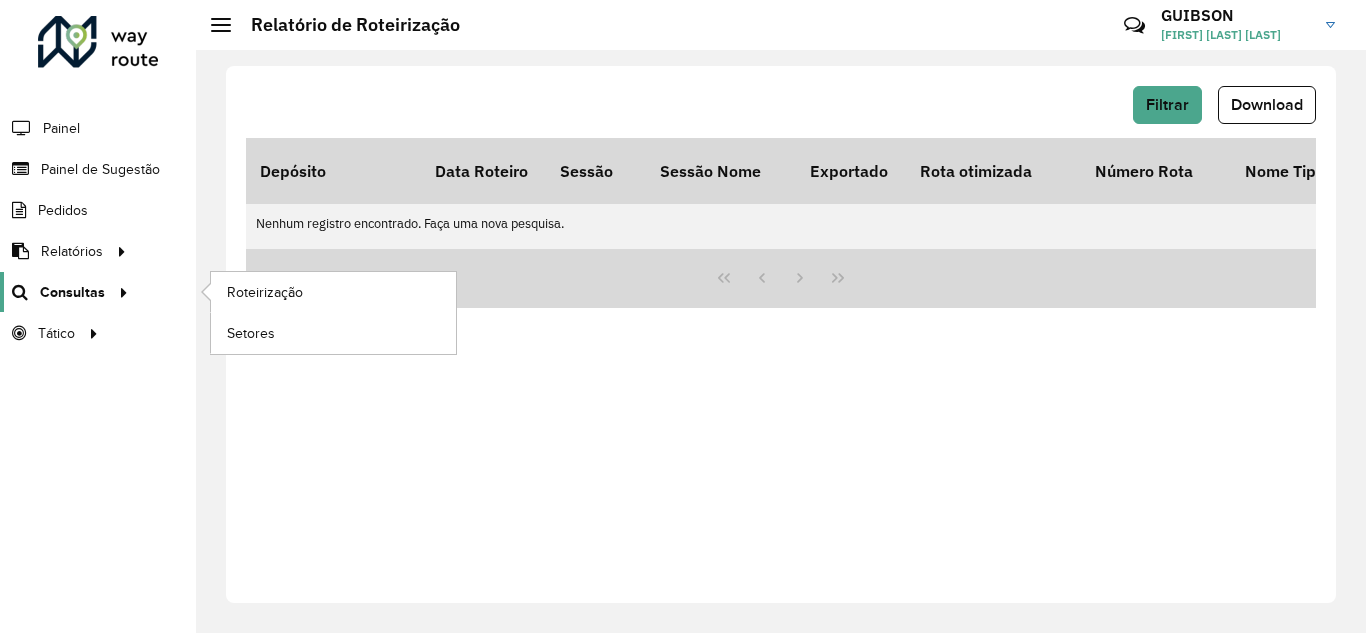 click on "Consultas" 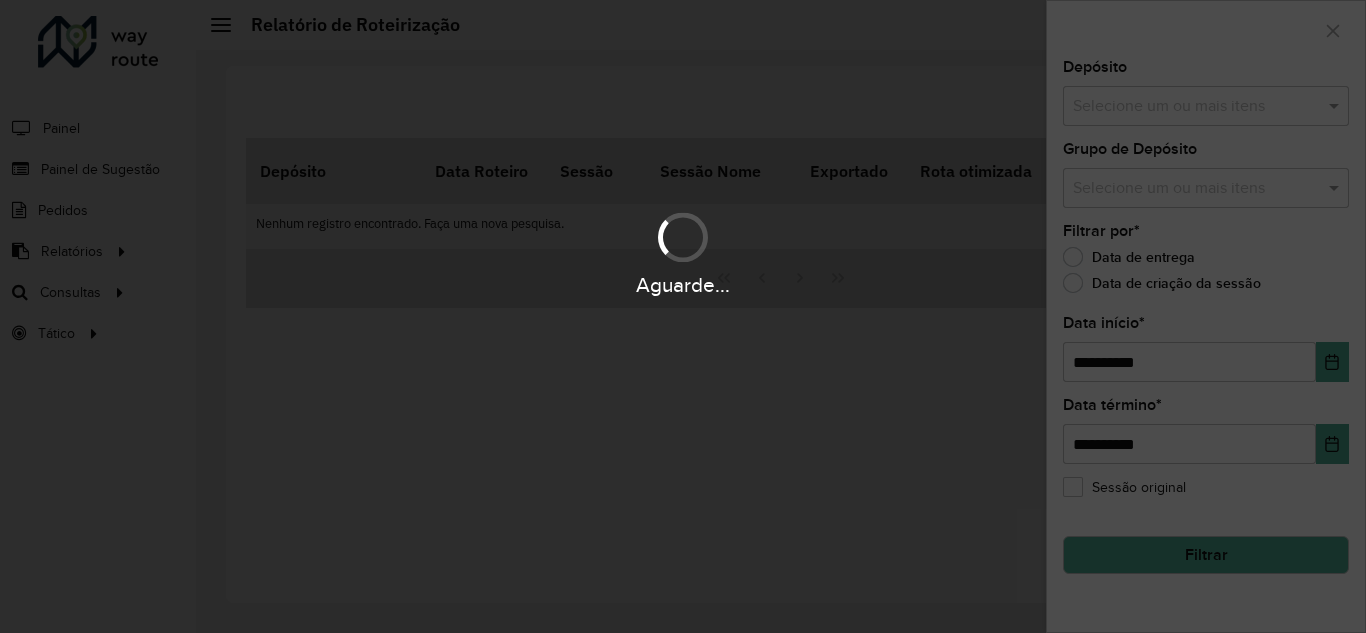 scroll, scrollTop: 0, scrollLeft: 0, axis: both 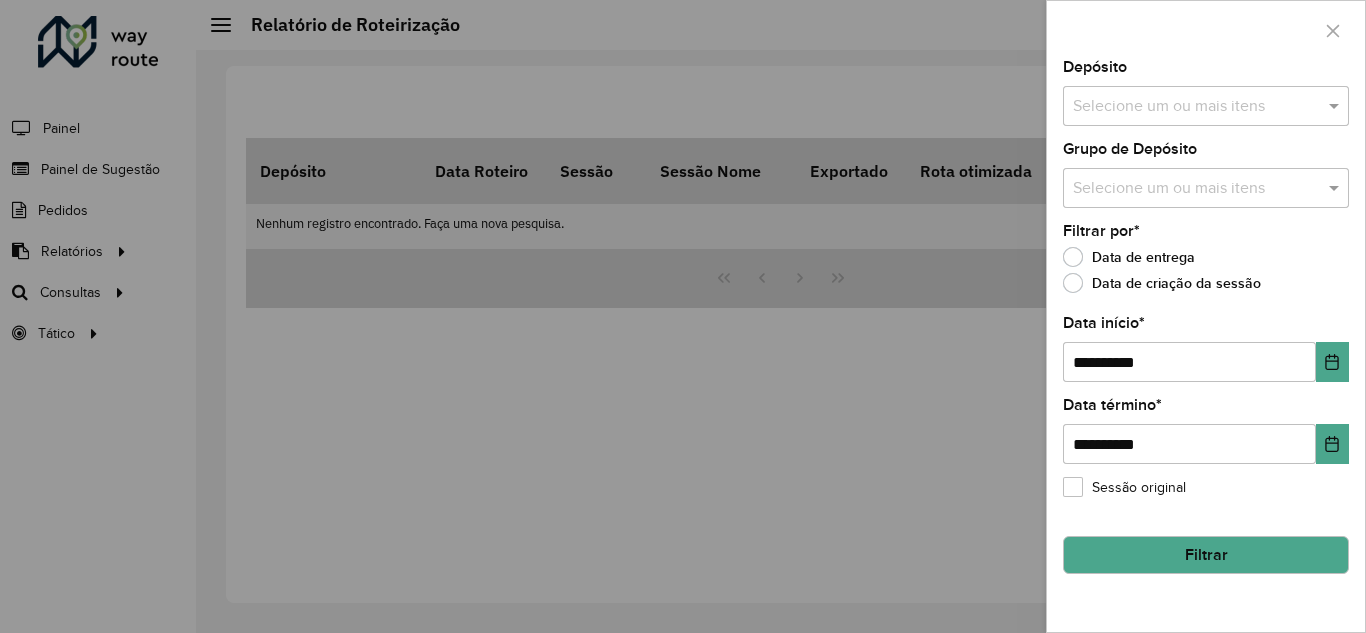 click at bounding box center [683, 316] 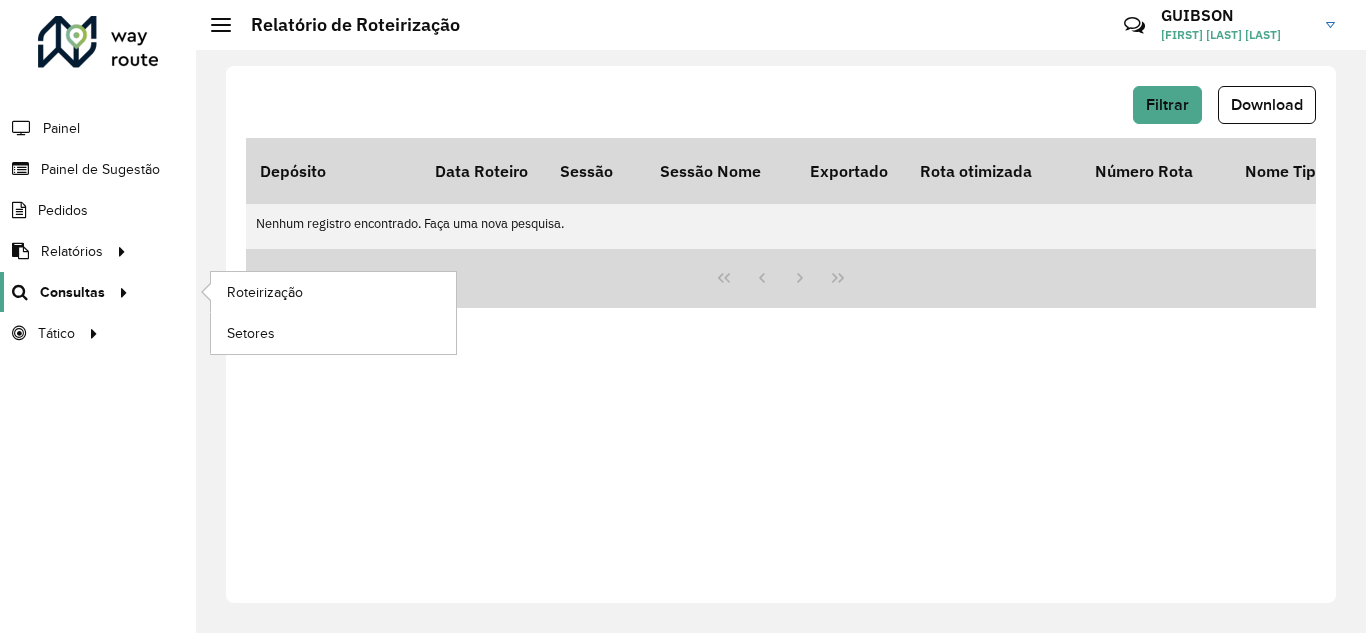 click on "Consultas" 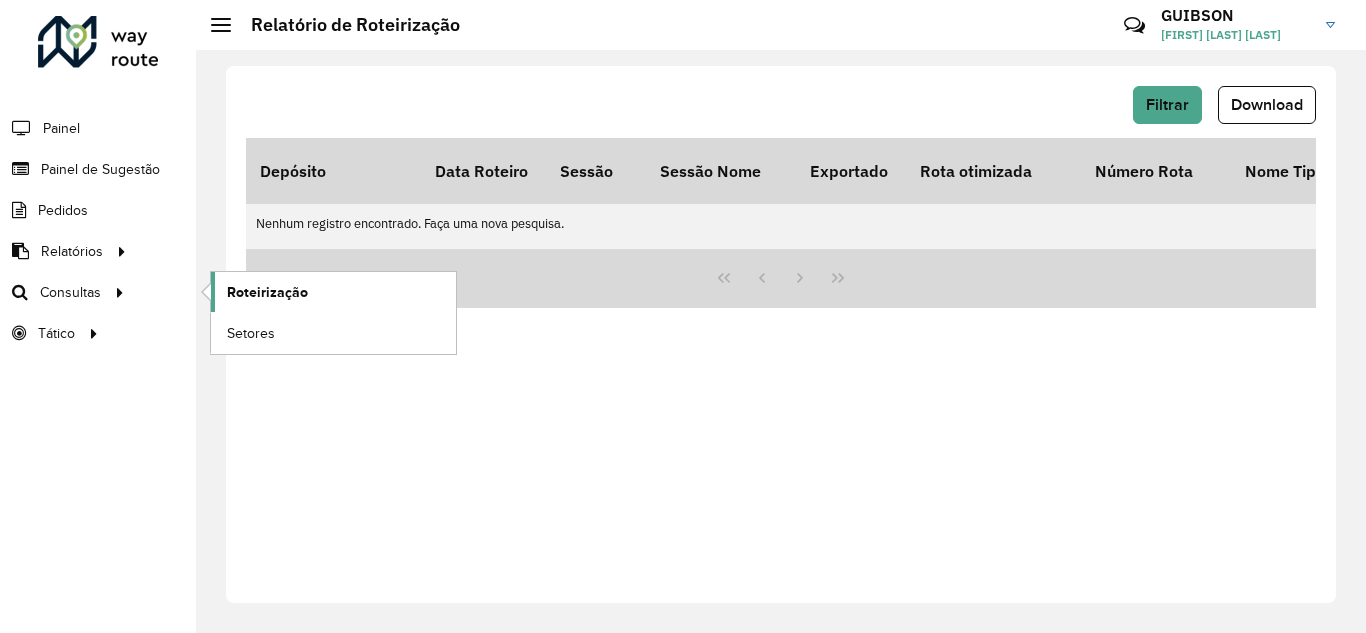 click on "Roteirização" 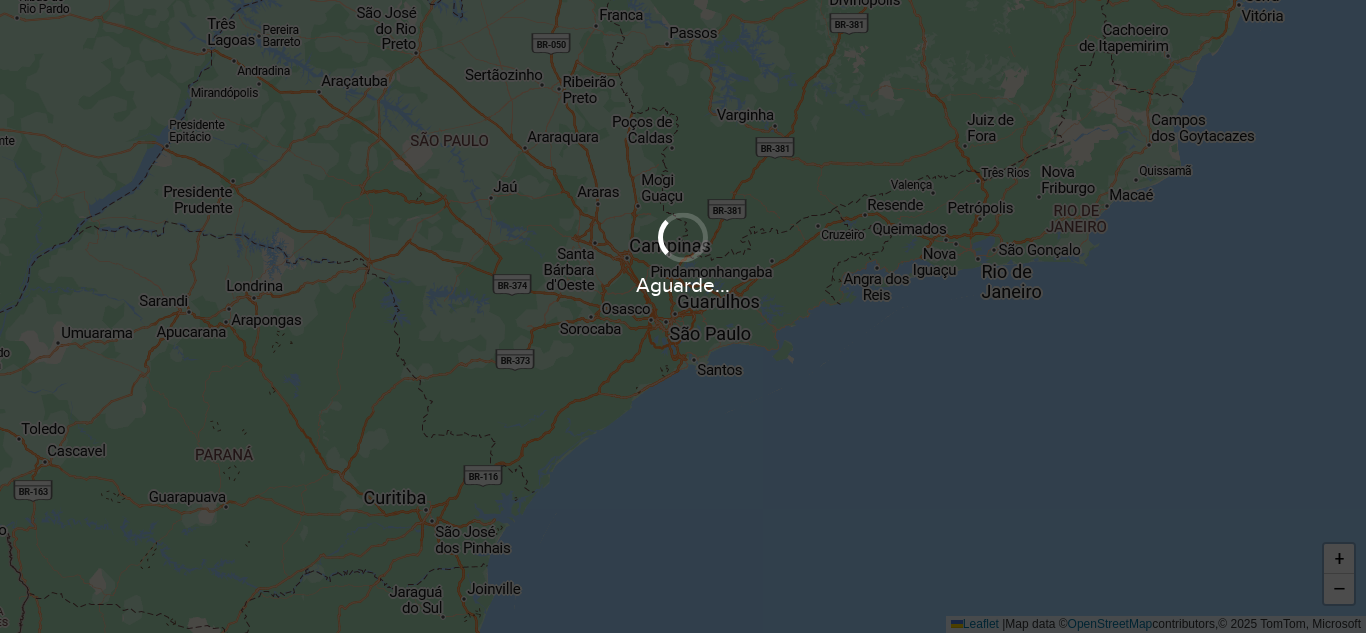 scroll, scrollTop: 0, scrollLeft: 0, axis: both 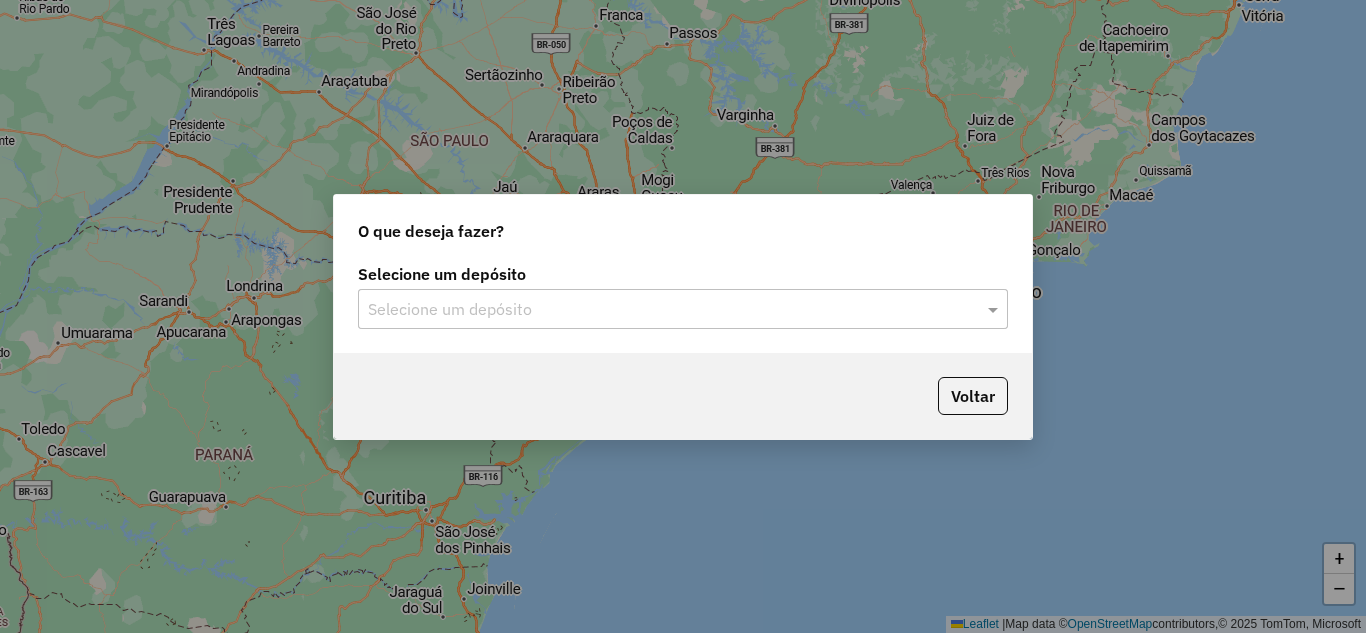 click on "Selecione um depósito" 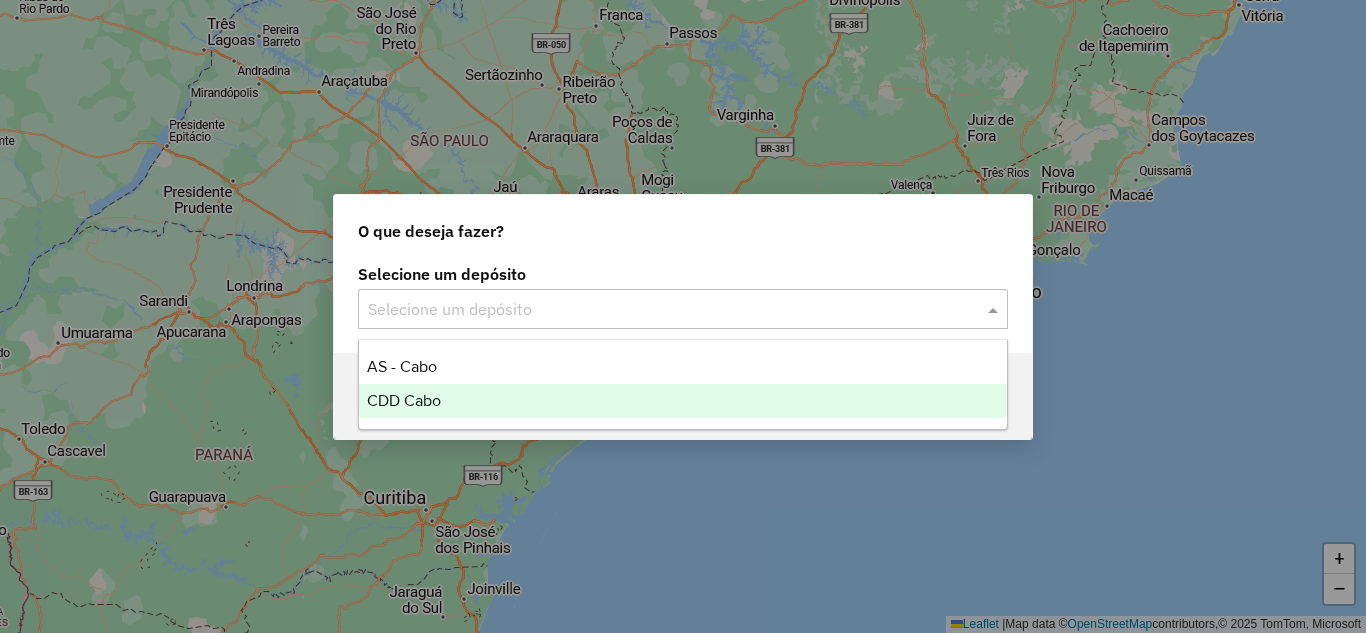 click on "CDD Cabo" at bounding box center [404, 400] 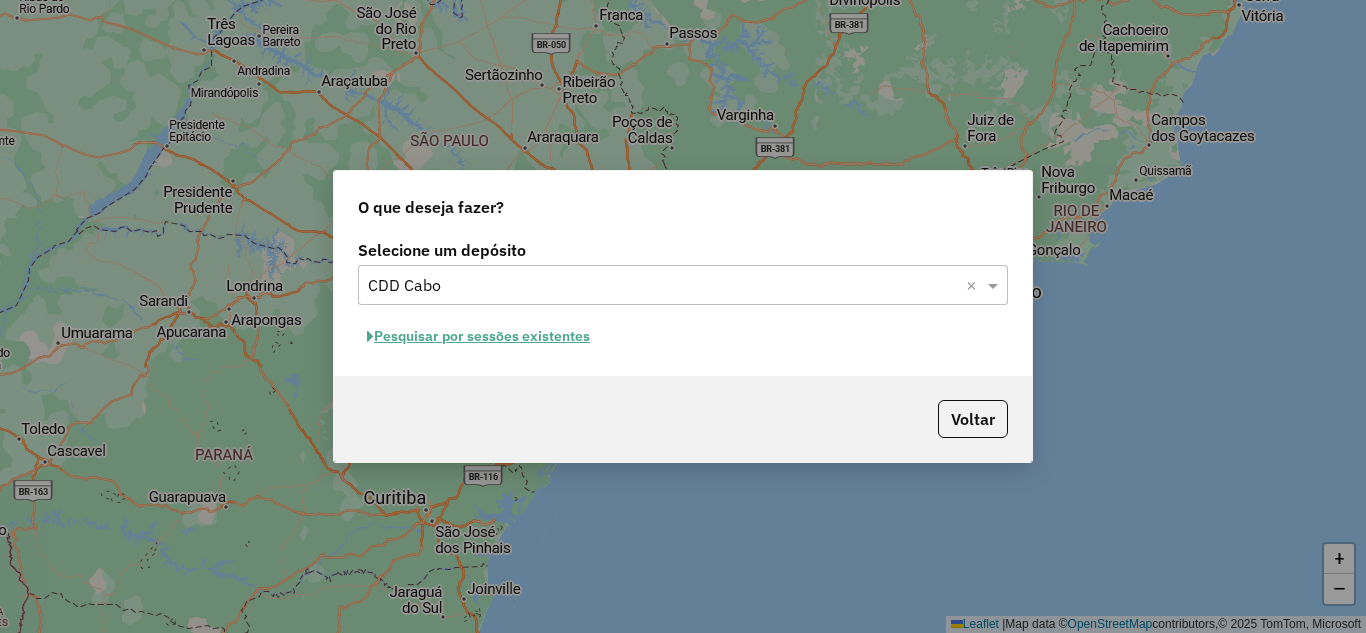 click on "Pesquisar por sessões existentes" 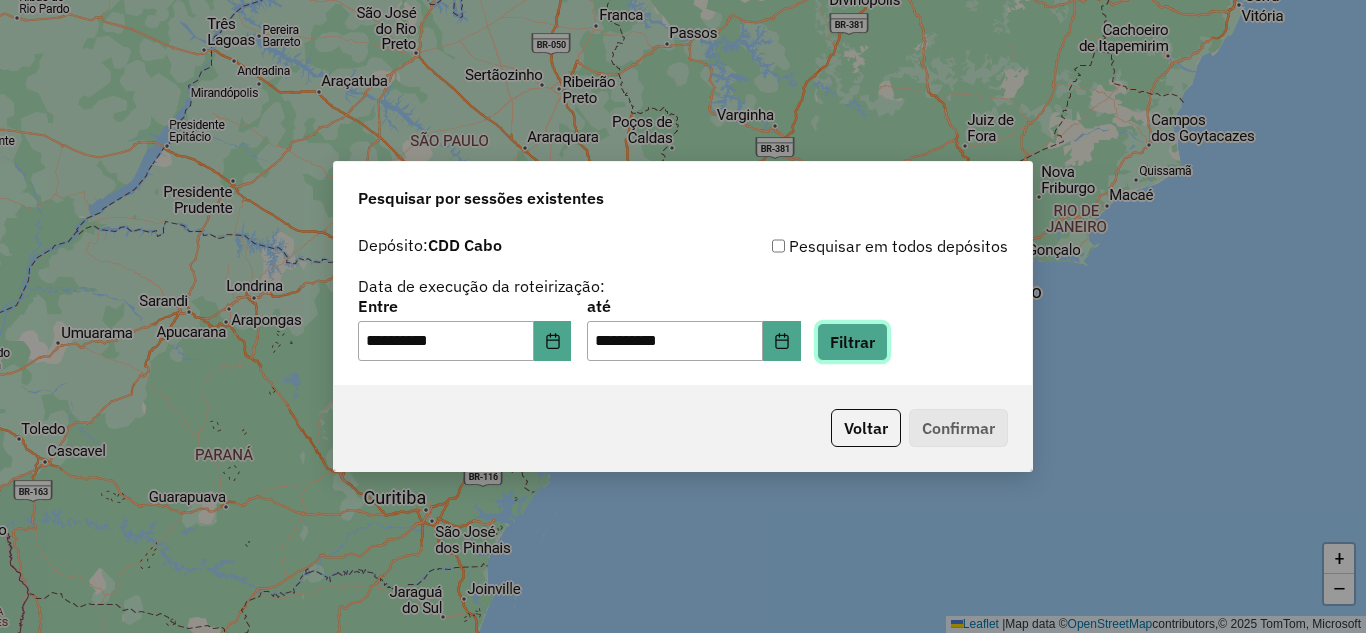 click on "Filtrar" 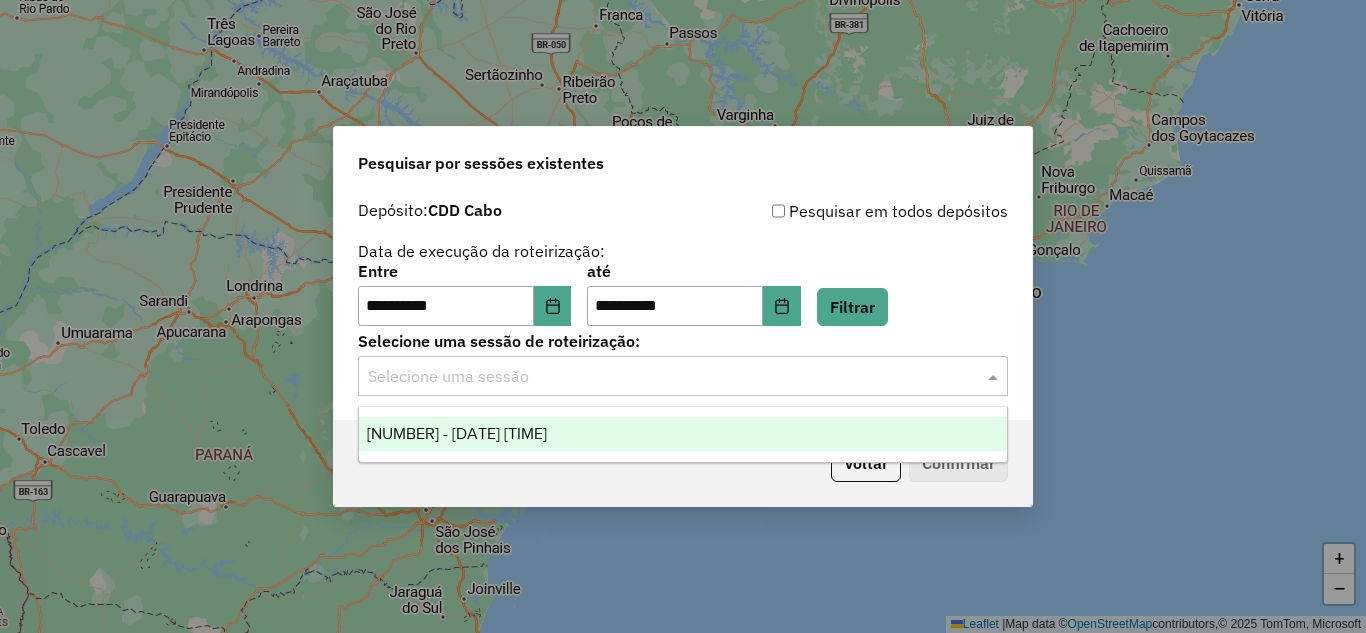 click 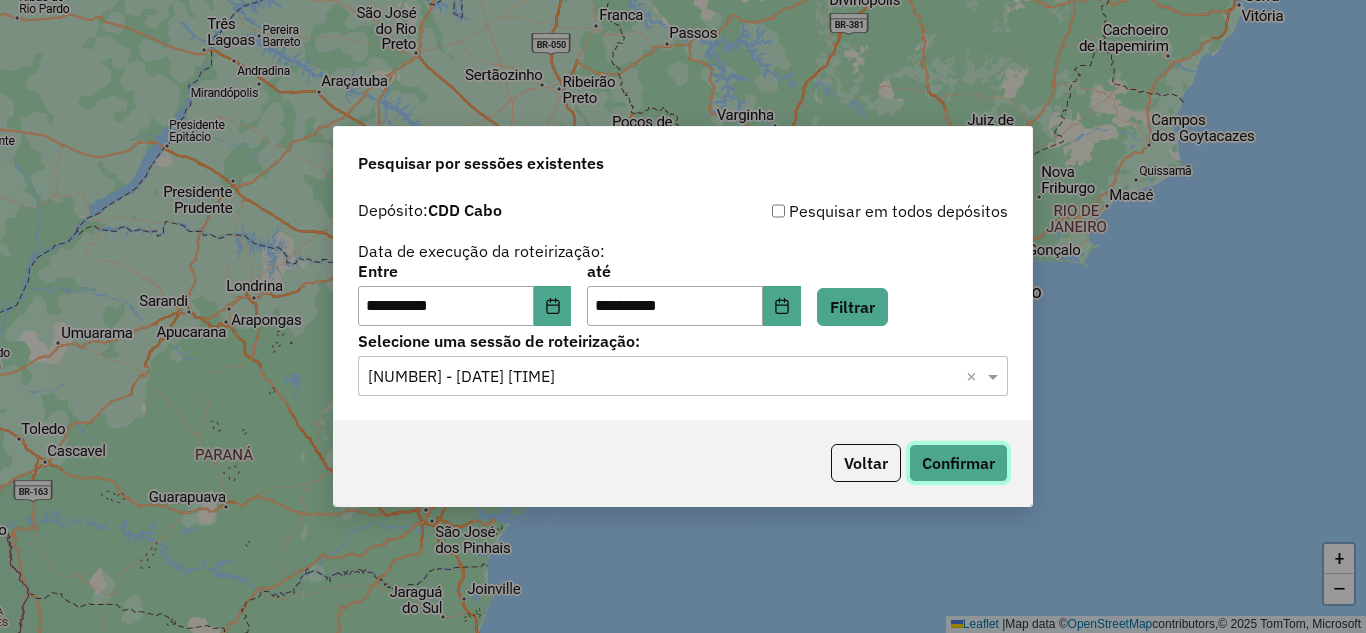 click on "Confirmar" 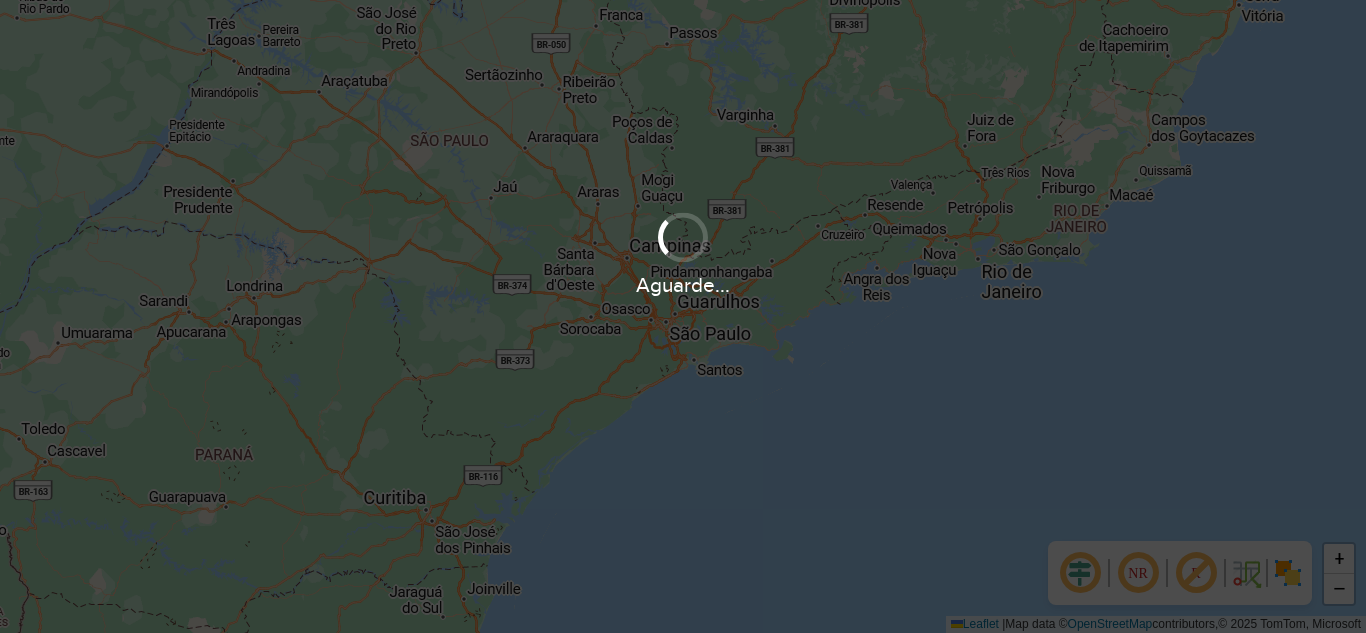 scroll, scrollTop: 0, scrollLeft: 0, axis: both 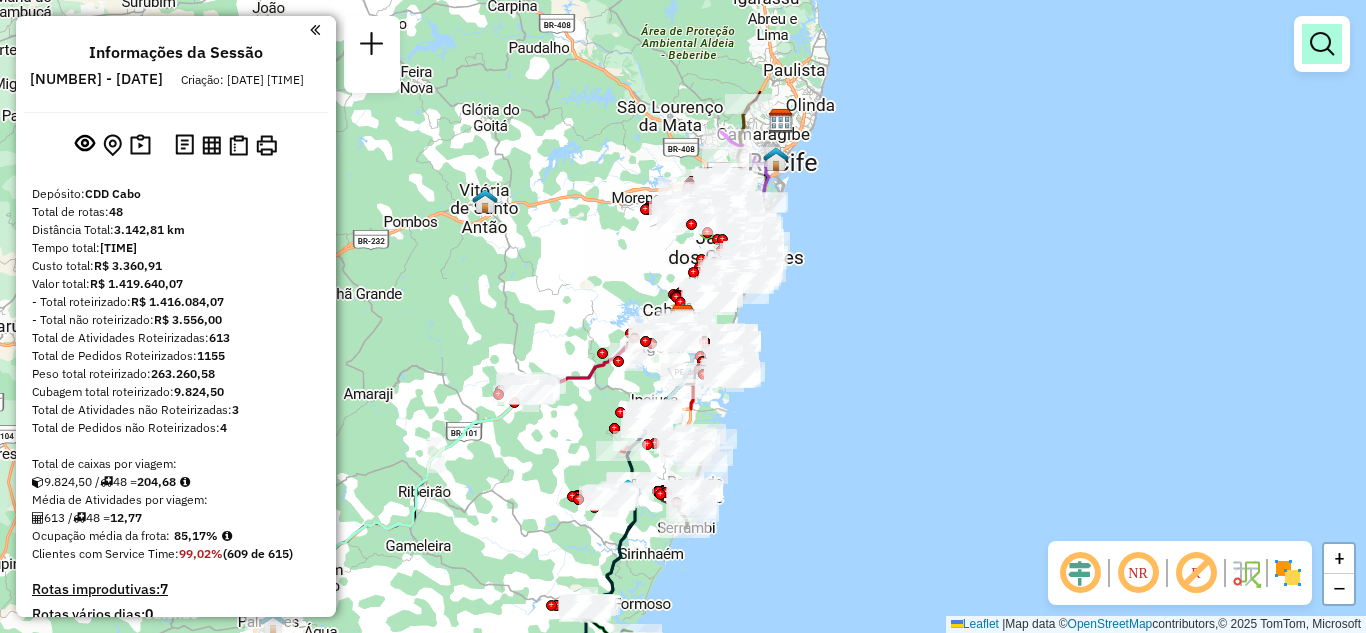 click at bounding box center [1322, 44] 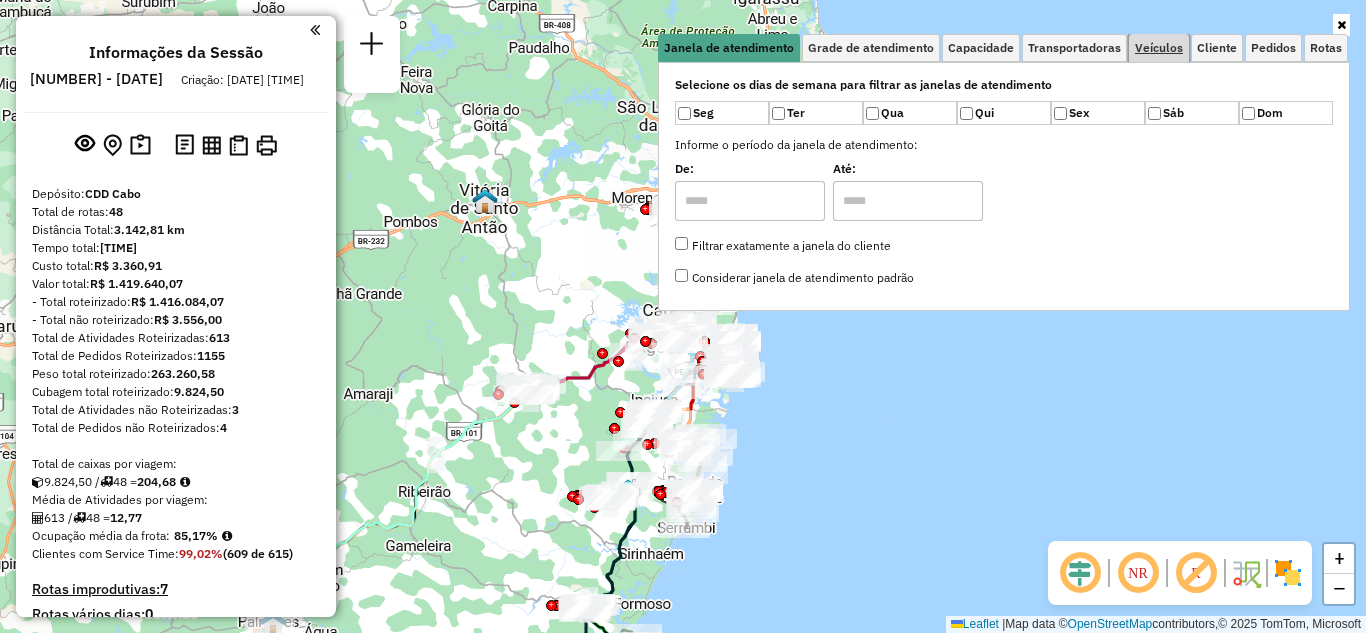 click on "Veículos" at bounding box center (1159, 48) 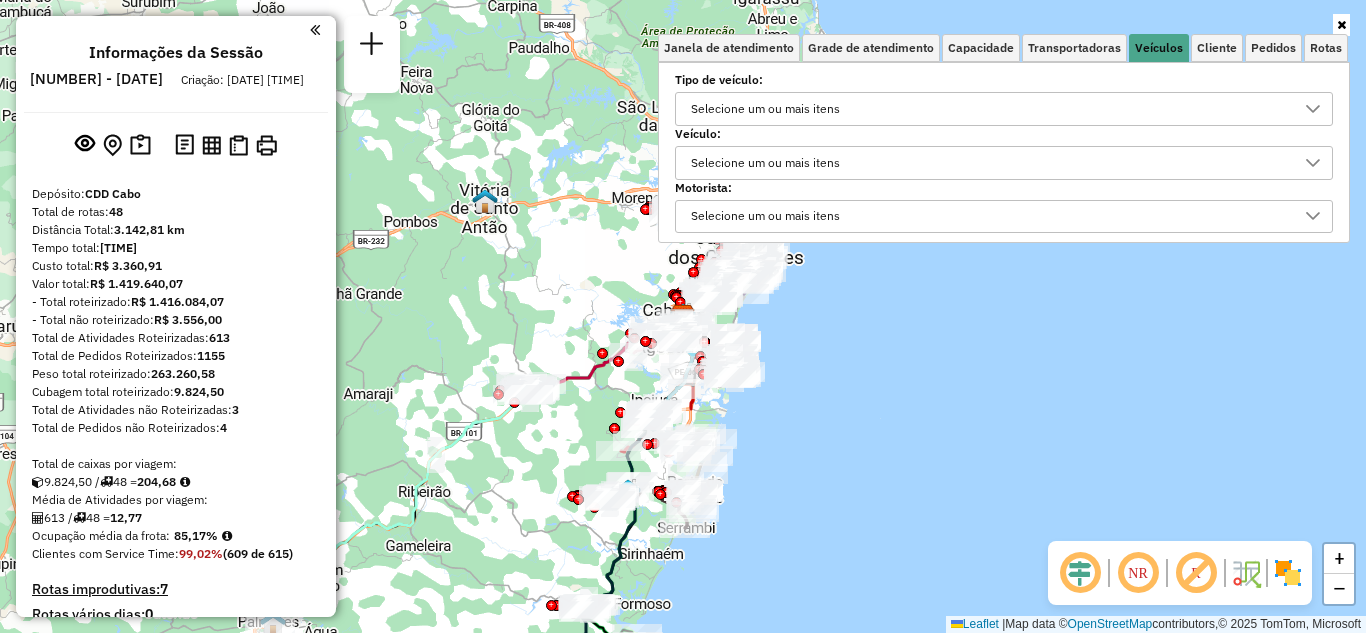 click on "Selecione um ou mais itens" at bounding box center [765, 163] 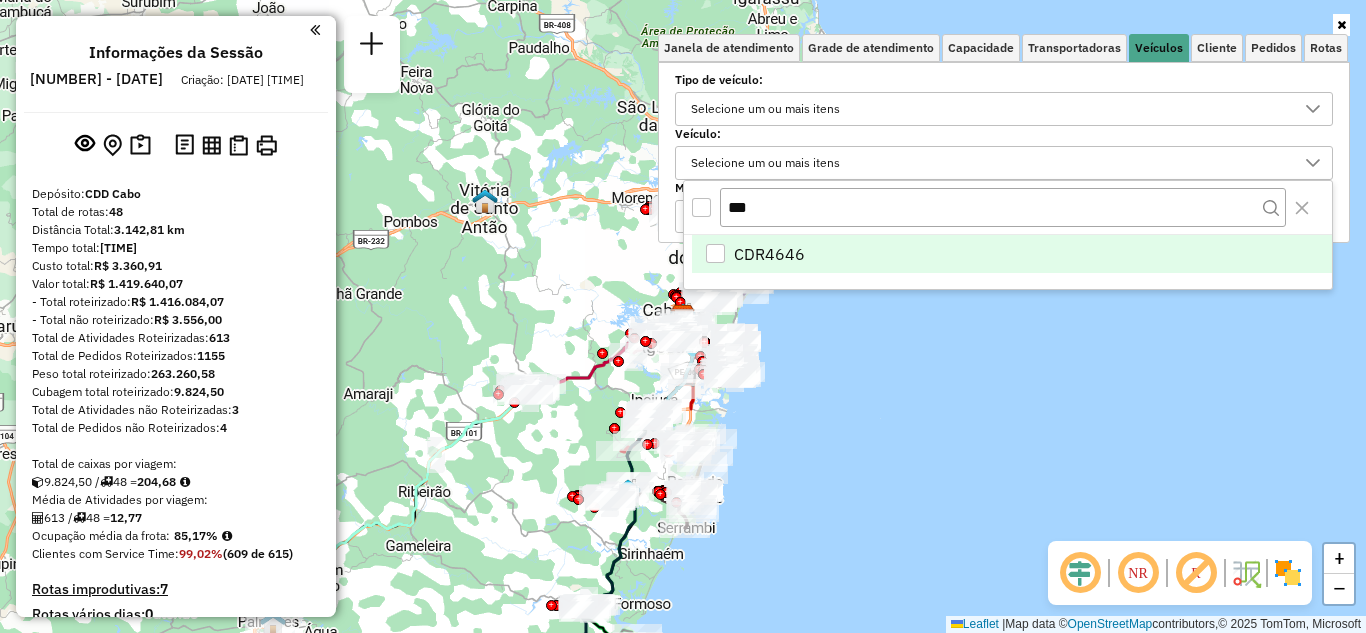 type on "***" 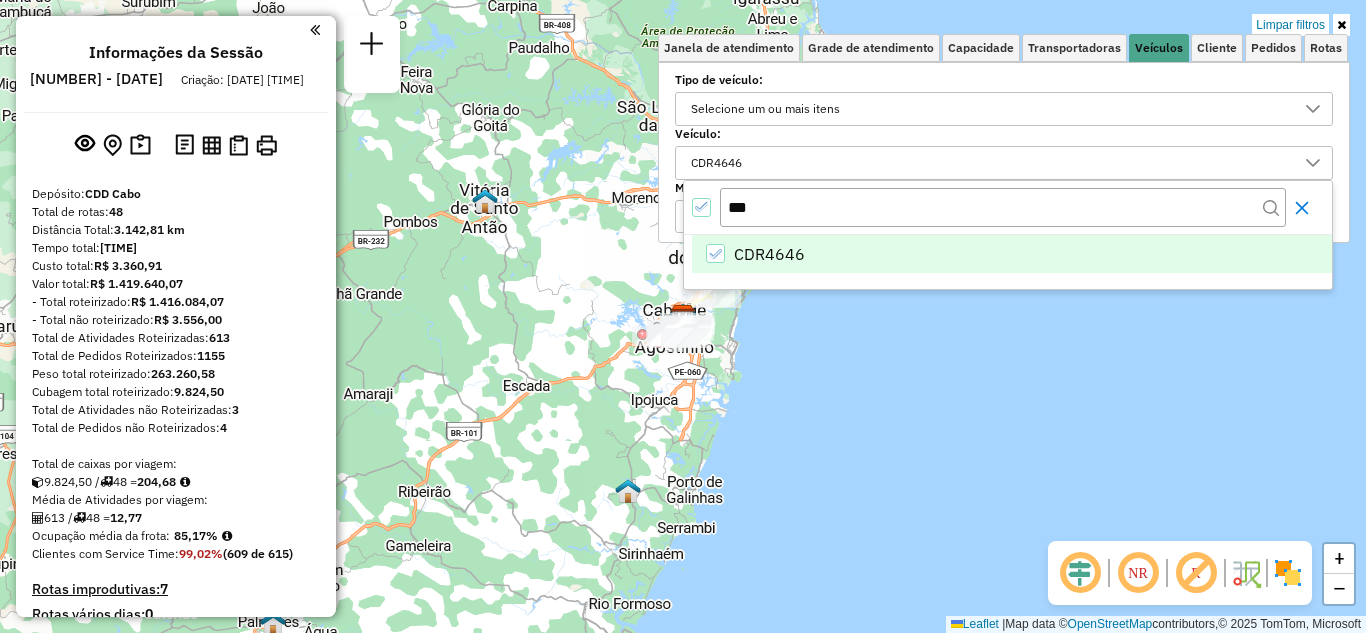 click 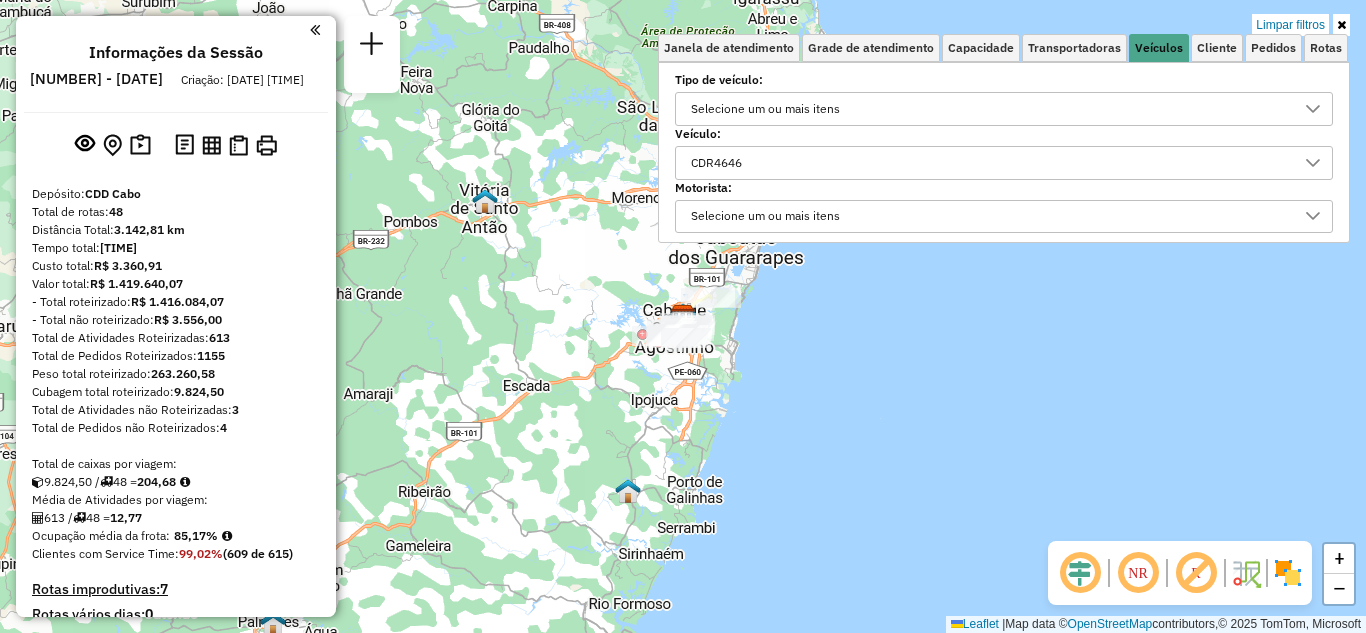 click at bounding box center (1341, 25) 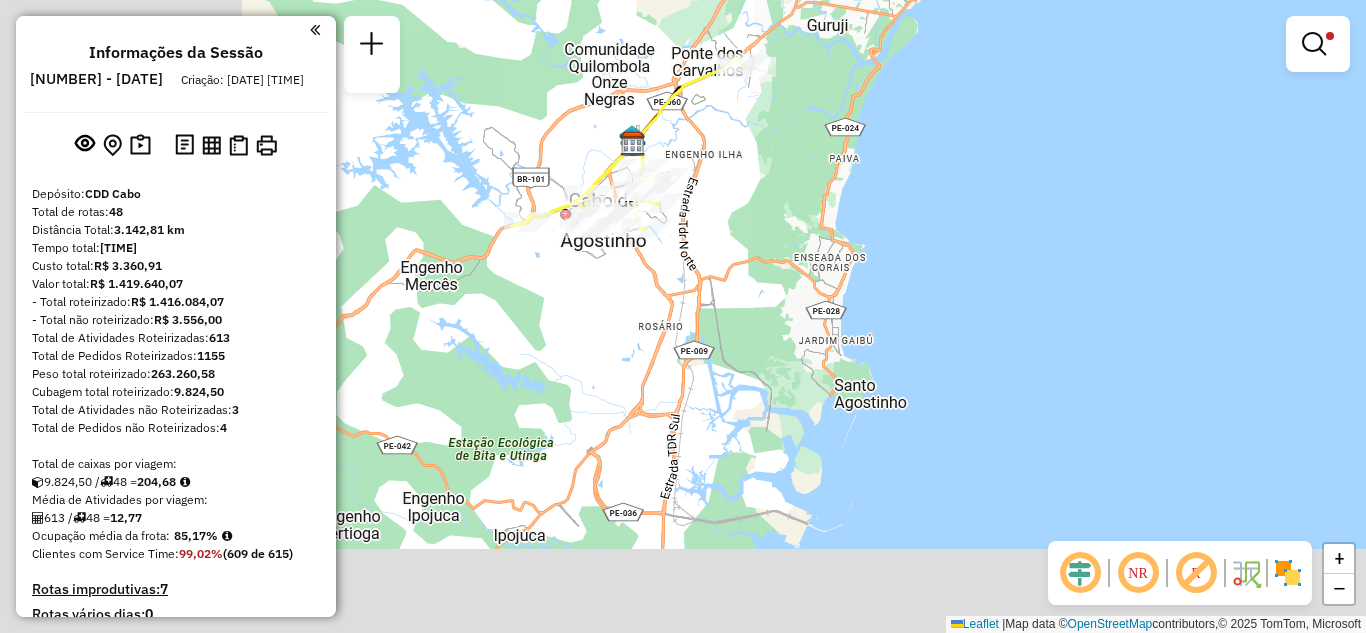 drag, startPoint x: 740, startPoint y: 268, endPoint x: 907, endPoint y: 231, distance: 171.0497 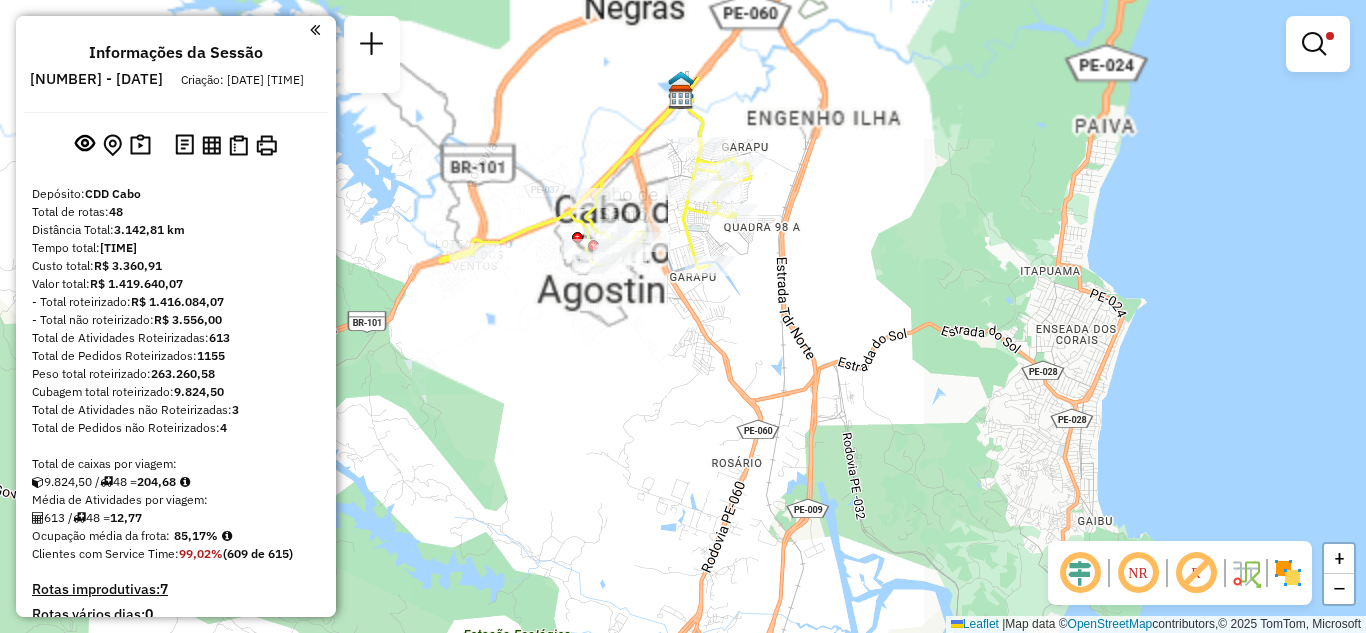 drag, startPoint x: 822, startPoint y: 379, endPoint x: 859, endPoint y: 428, distance: 61.400326 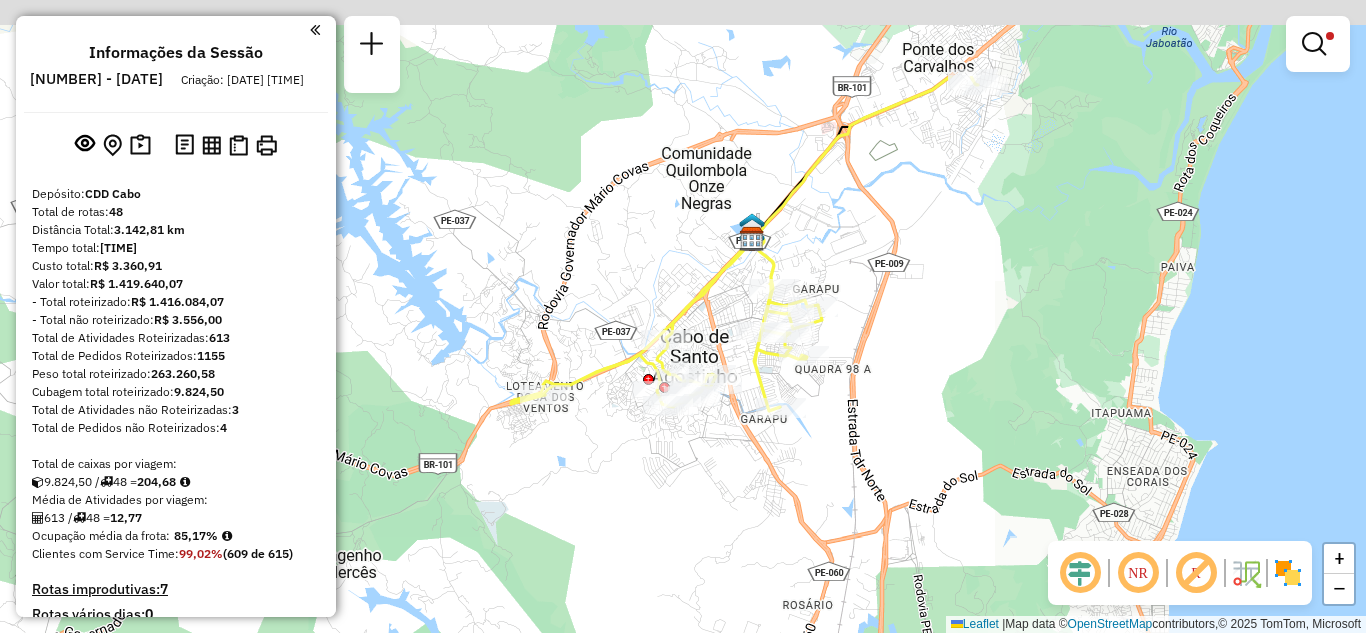click on "Limpar filtros Janela de atendimento Grade de atendimento Capacidade Transportadoras Veículos Cliente Pedidos  Rotas Selecione os dias de semana para filtrar as janelas de atendimento  Seg   Ter   Qua   Qui   Sex   Sáb   Dom  Informe o período da janela de atendimento: De: Até:  Filtrar exatamente a janela do cliente  Considerar janela de atendimento padrão  Selecione os dias de semana para filtrar as grades de atendimento  Seg   Ter   Qua   Qui   Sex   Sáb   Dom   Considerar clientes sem dia de atendimento cadastrado  Clientes fora do dia de atendimento selecionado Filtrar as atividades entre os valores definidos abaixo:  Peso mínimo:   Peso máximo:   Cubagem mínima:   Cubagem máxima:   De:   Até:  Filtrar as atividades entre o tempo de atendimento definido abaixo:  De:   Até:   Considerar capacidade total dos clientes não roteirizados Transportadora: Selecione um ou mais itens Tipo de veículo: Selecione um ou mais itens Veículo: CDR4646 Motorista: Selecione um ou mais itens Nome: Rótulo: De:" 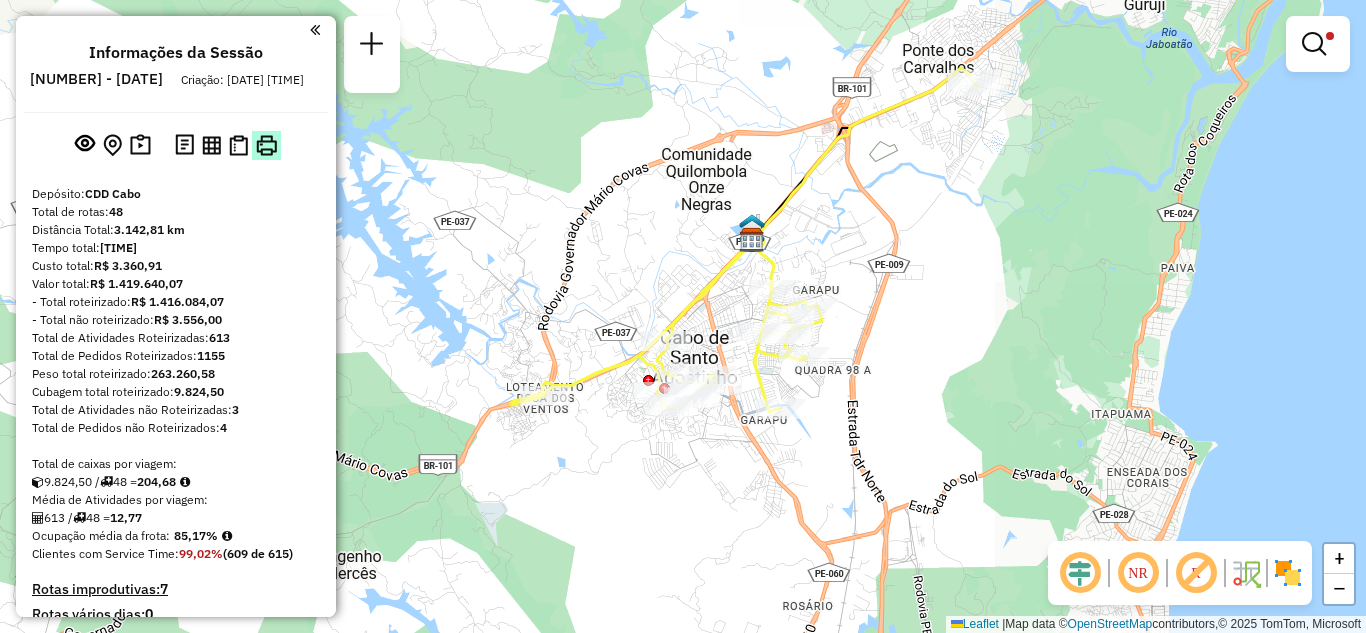 click at bounding box center (266, 145) 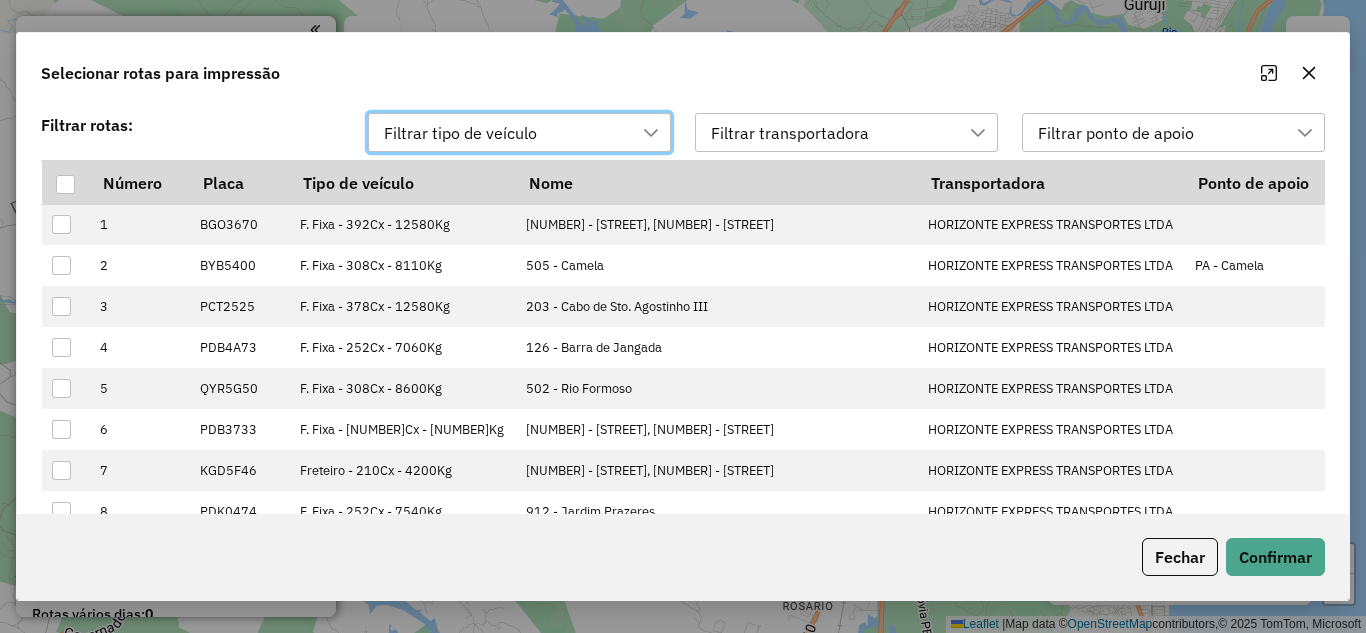 scroll, scrollTop: 14, scrollLeft: 91, axis: both 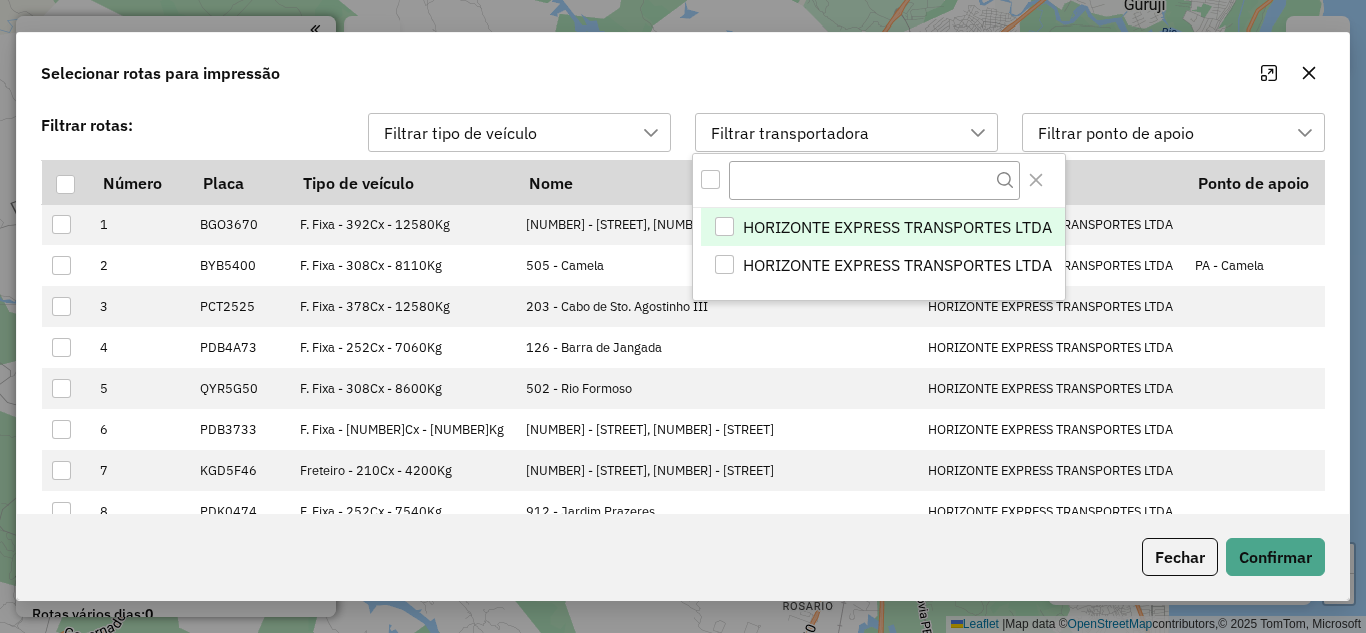 click on "Filtrar transportadora" at bounding box center (790, 133) 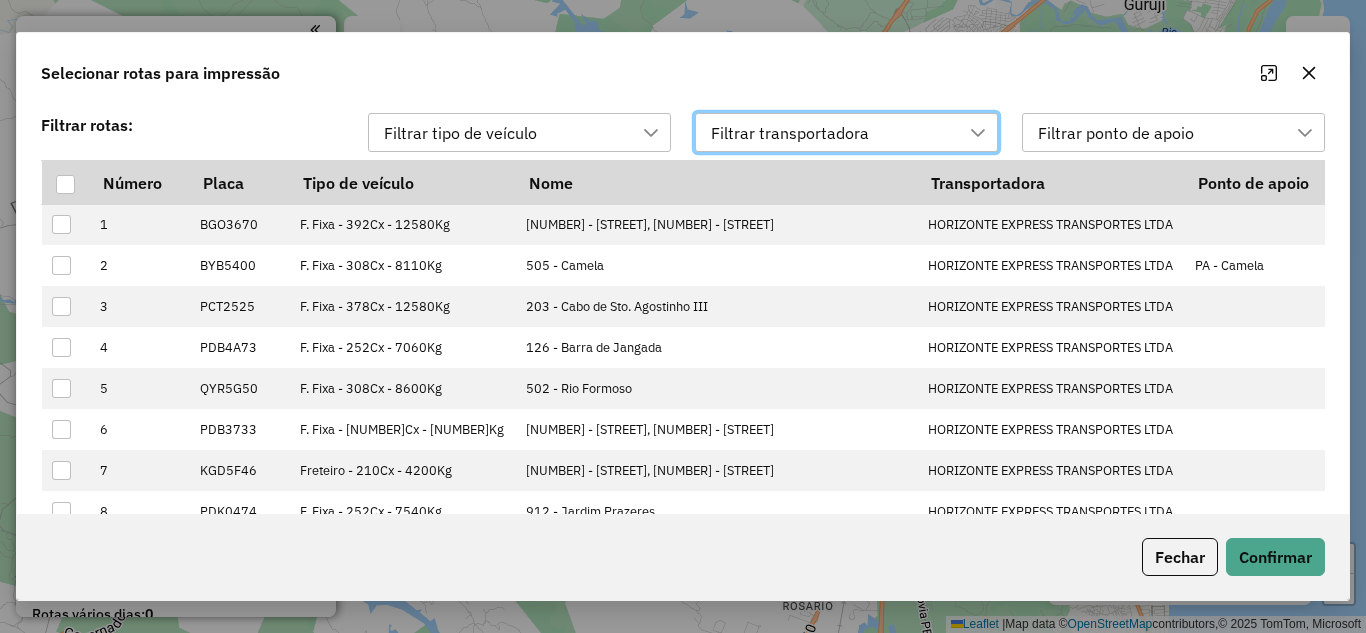 click on "Filtrar ponto de apoio" at bounding box center [1116, 133] 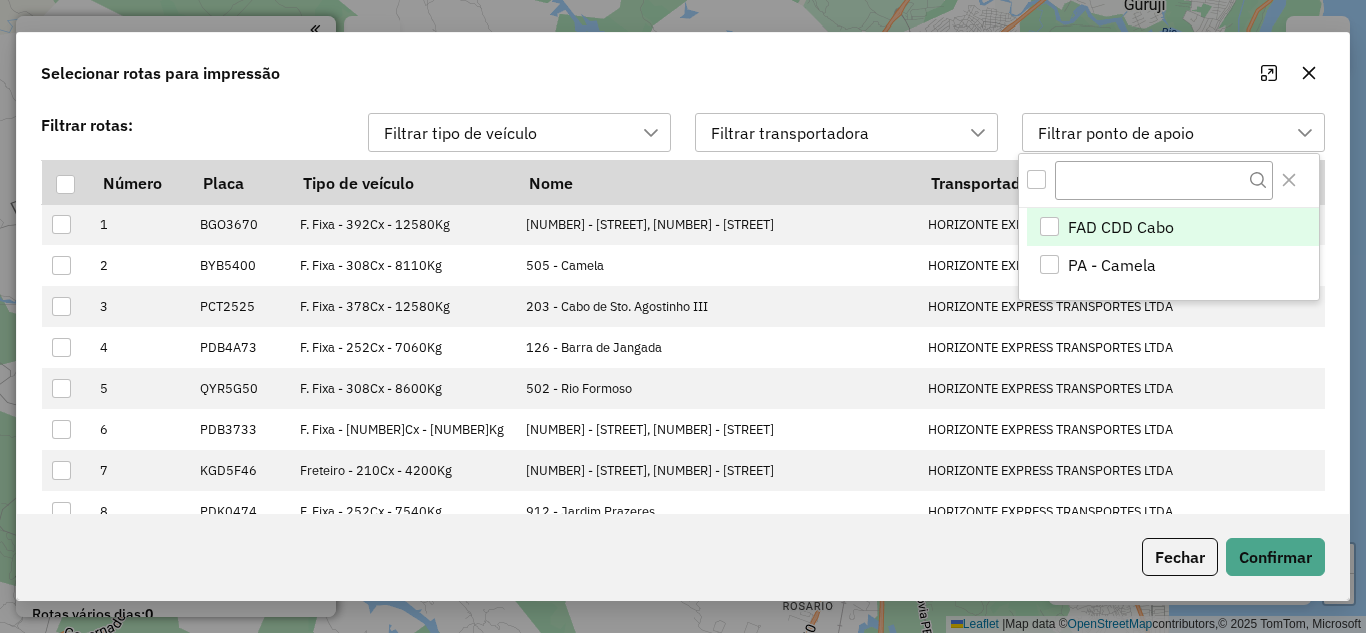 scroll, scrollTop: 15, scrollLeft: 91, axis: both 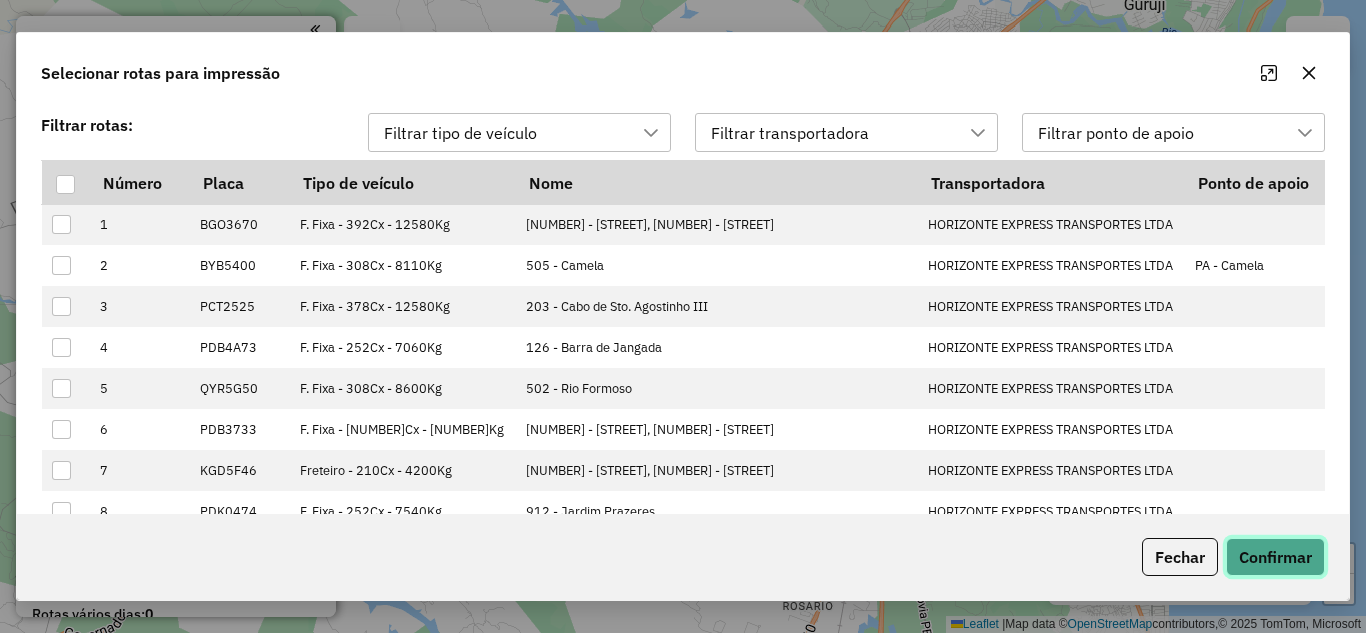 click on "Confirmar" 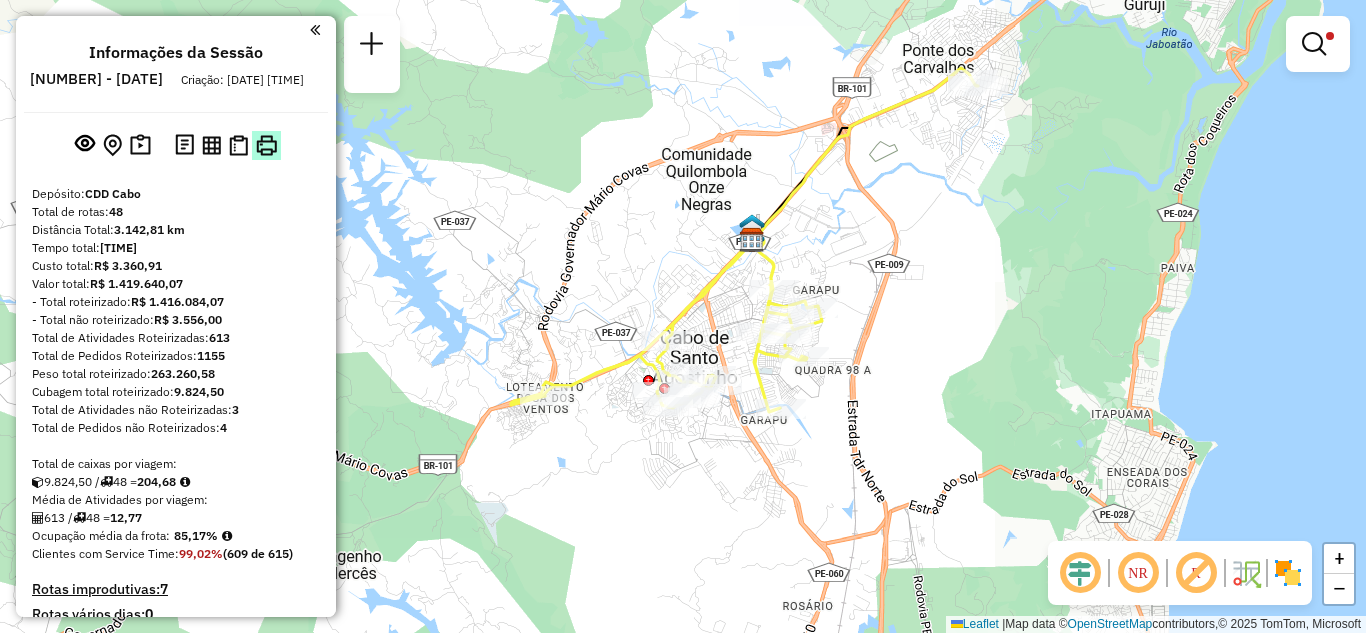 click at bounding box center (266, 145) 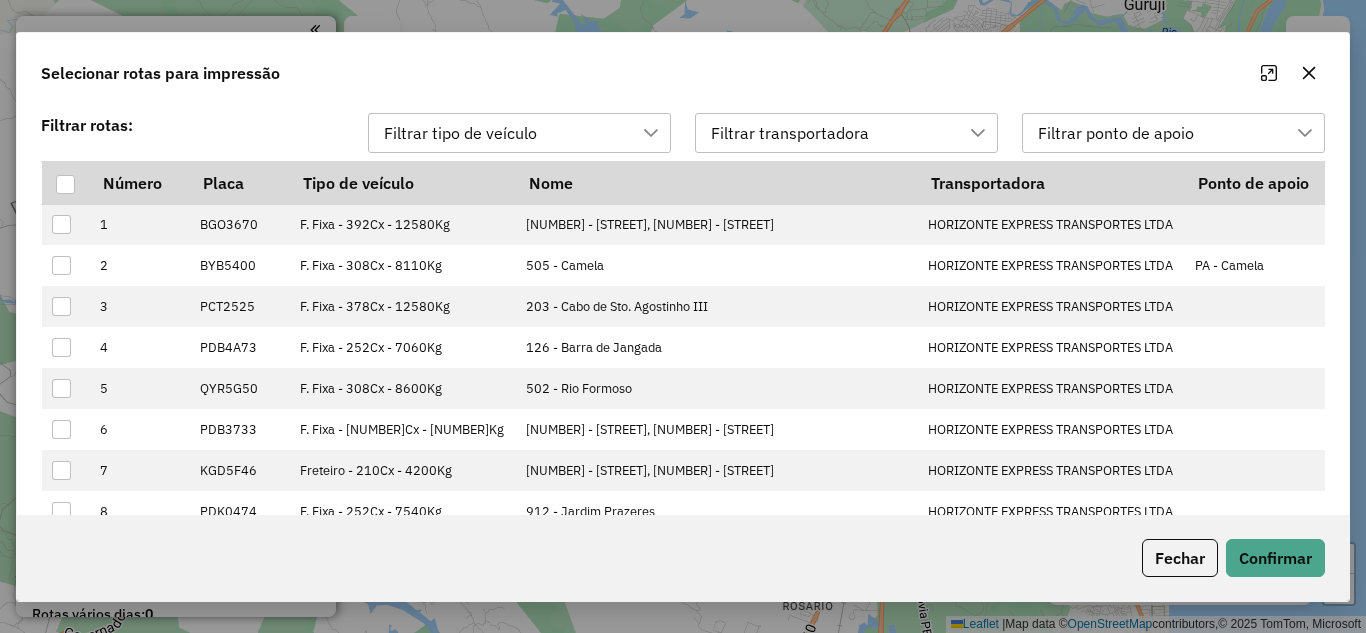 scroll, scrollTop: 14, scrollLeft: 91, axis: both 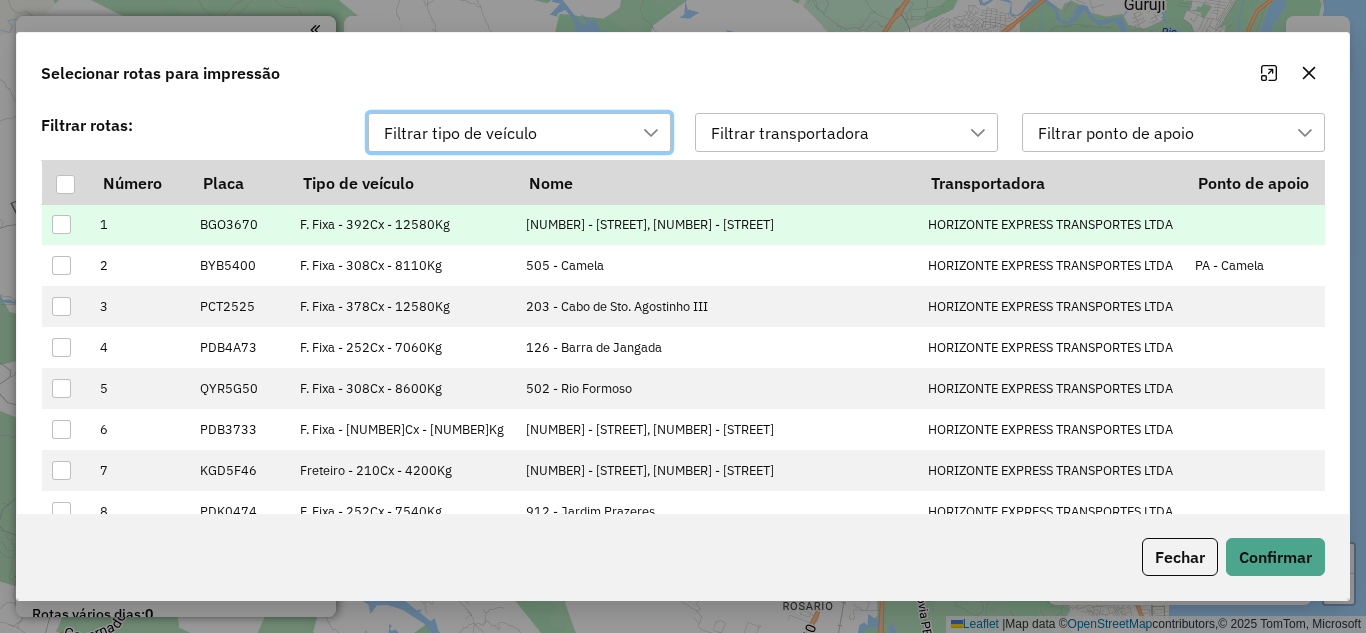 click at bounding box center (61, 224) 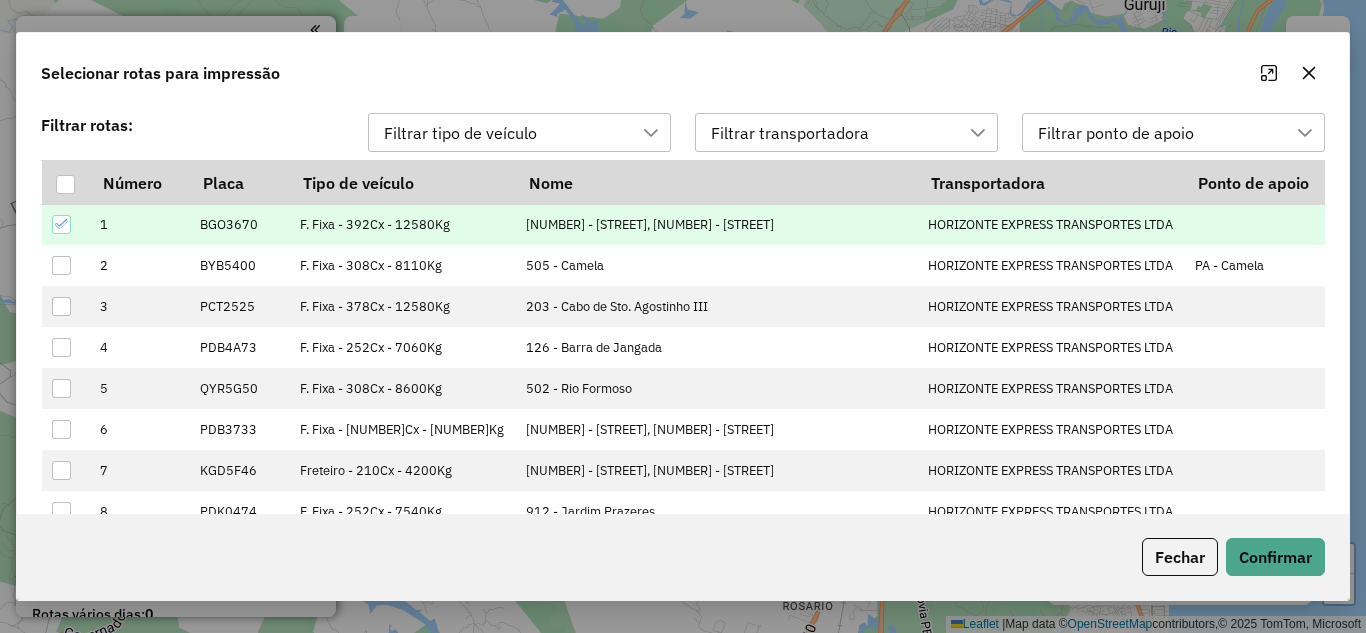 click 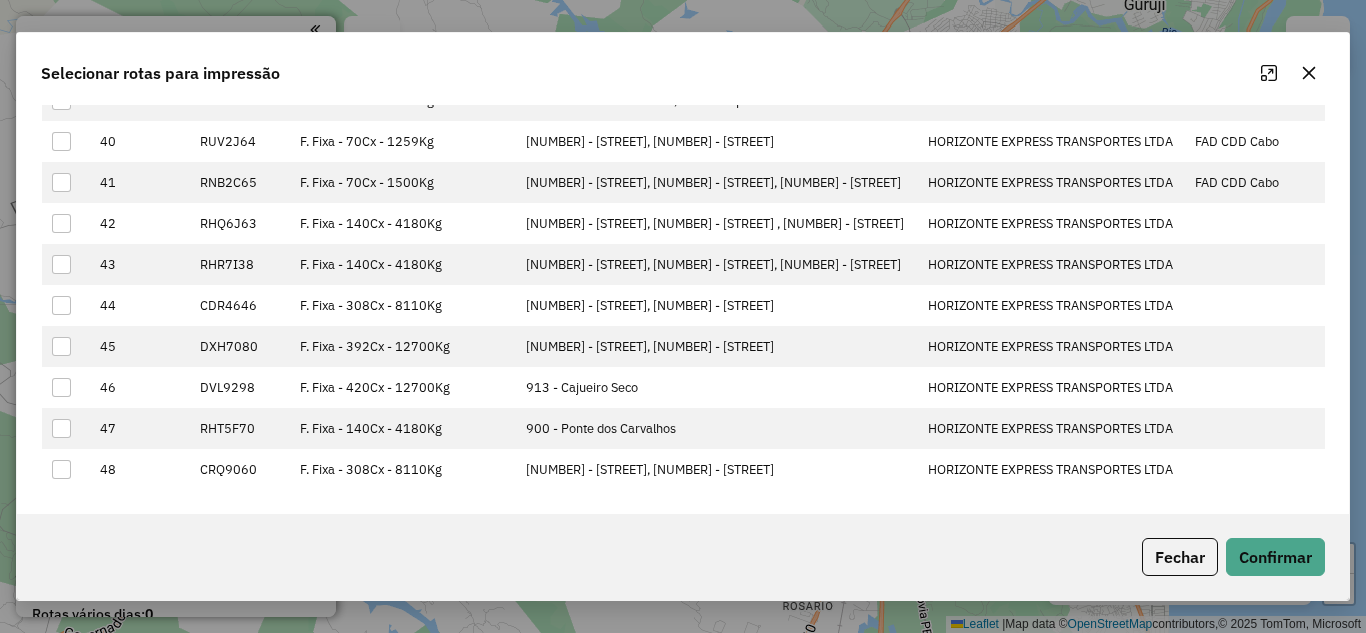 scroll, scrollTop: 2588, scrollLeft: 0, axis: vertical 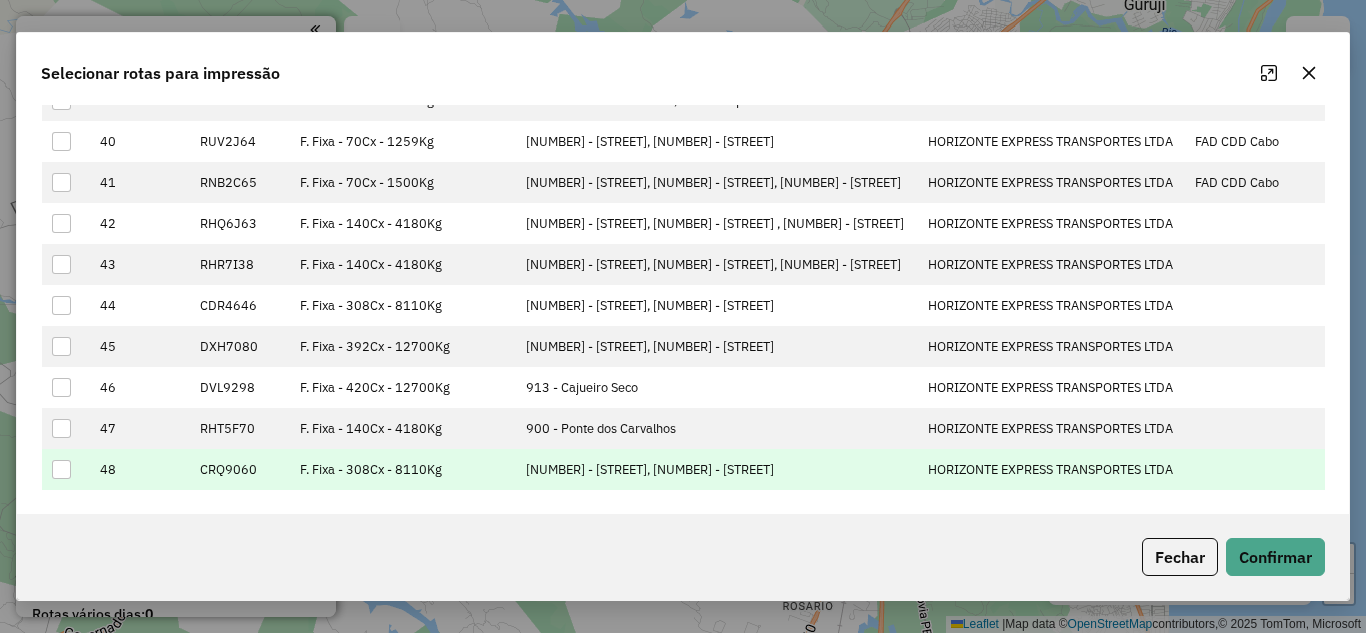 click at bounding box center (61, 469) 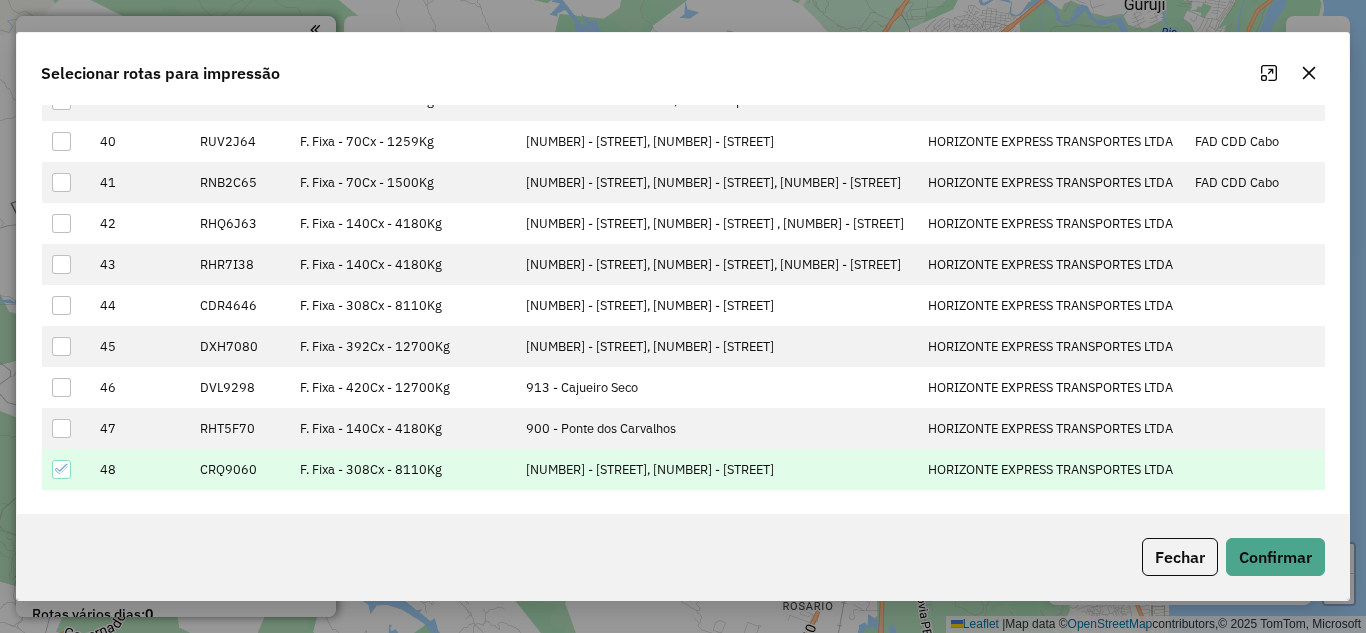 click 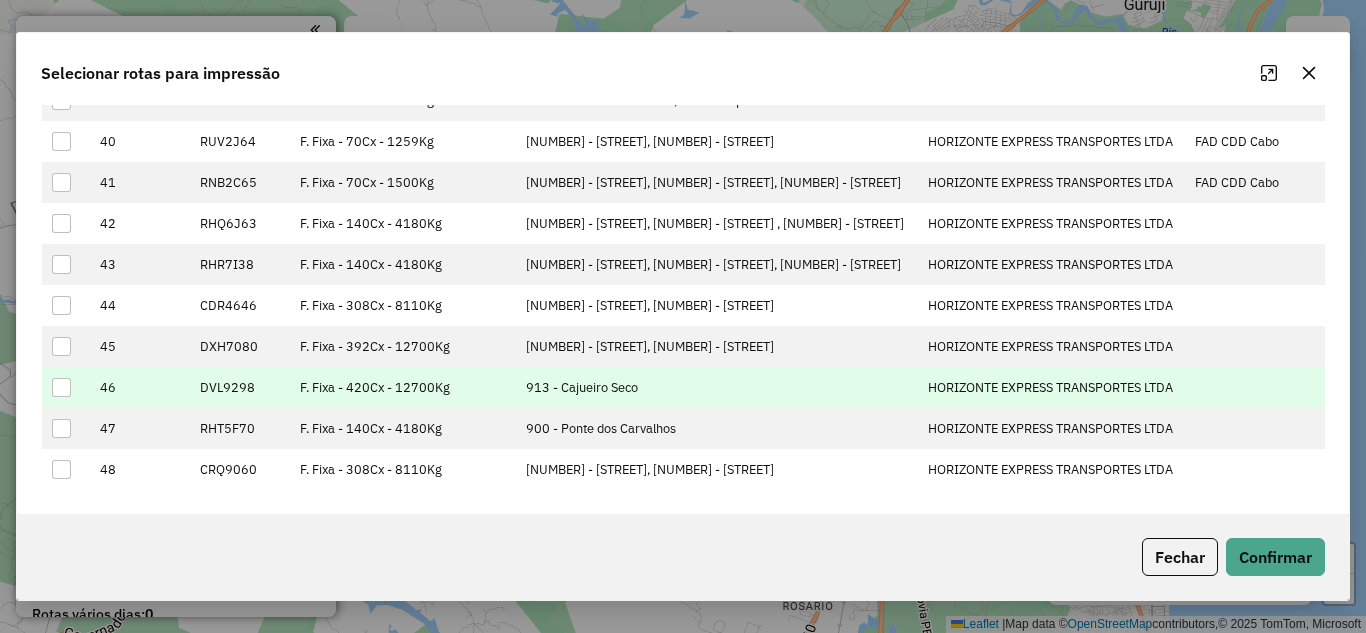 scroll, scrollTop: 2488, scrollLeft: 0, axis: vertical 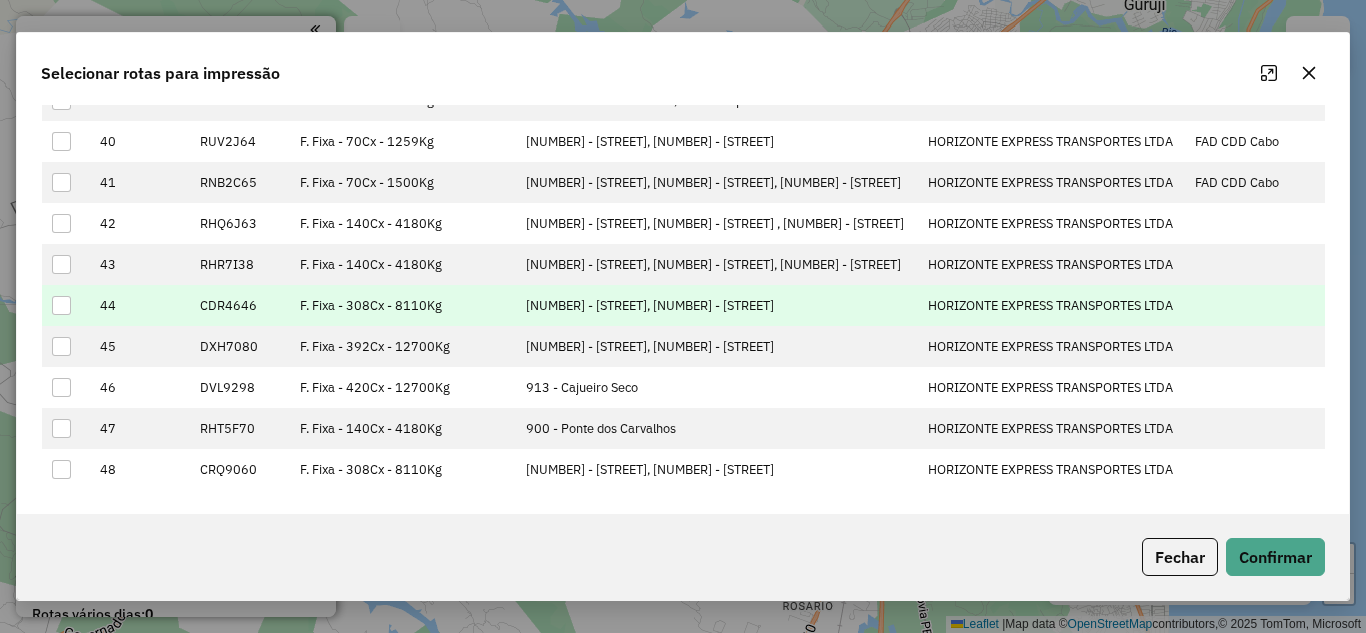 drag, startPoint x: 57, startPoint y: 326, endPoint x: 98, endPoint y: 332, distance: 41.4367 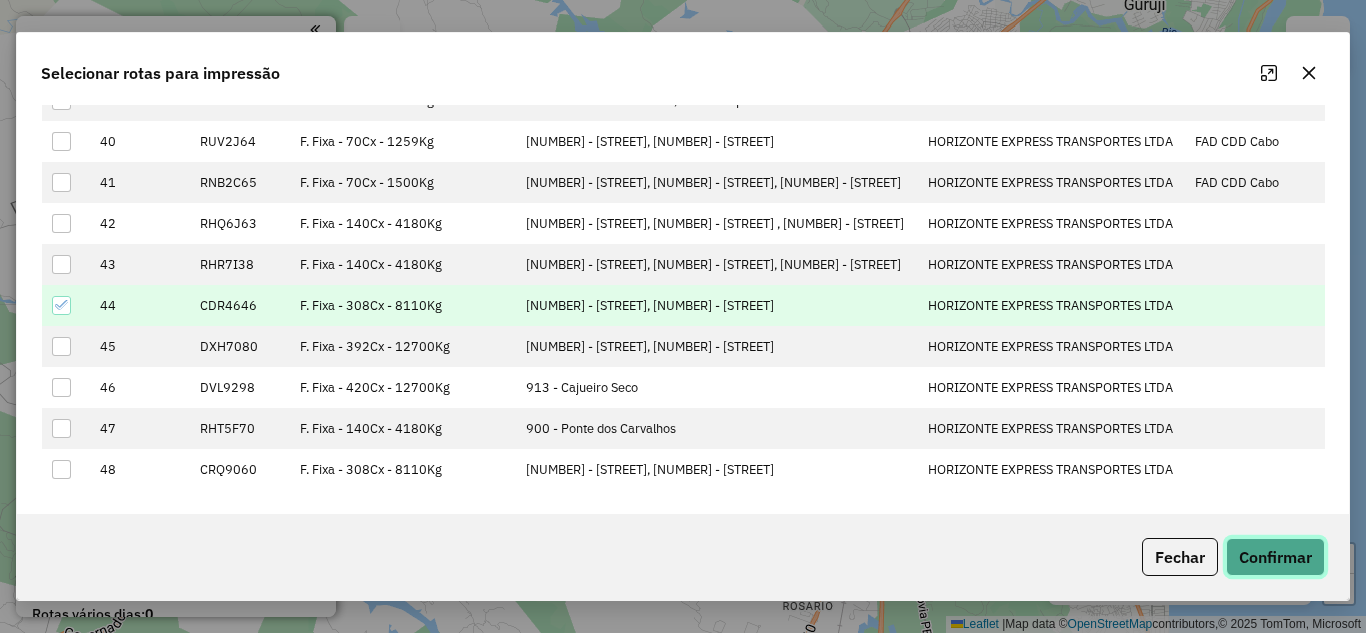click on "Confirmar" 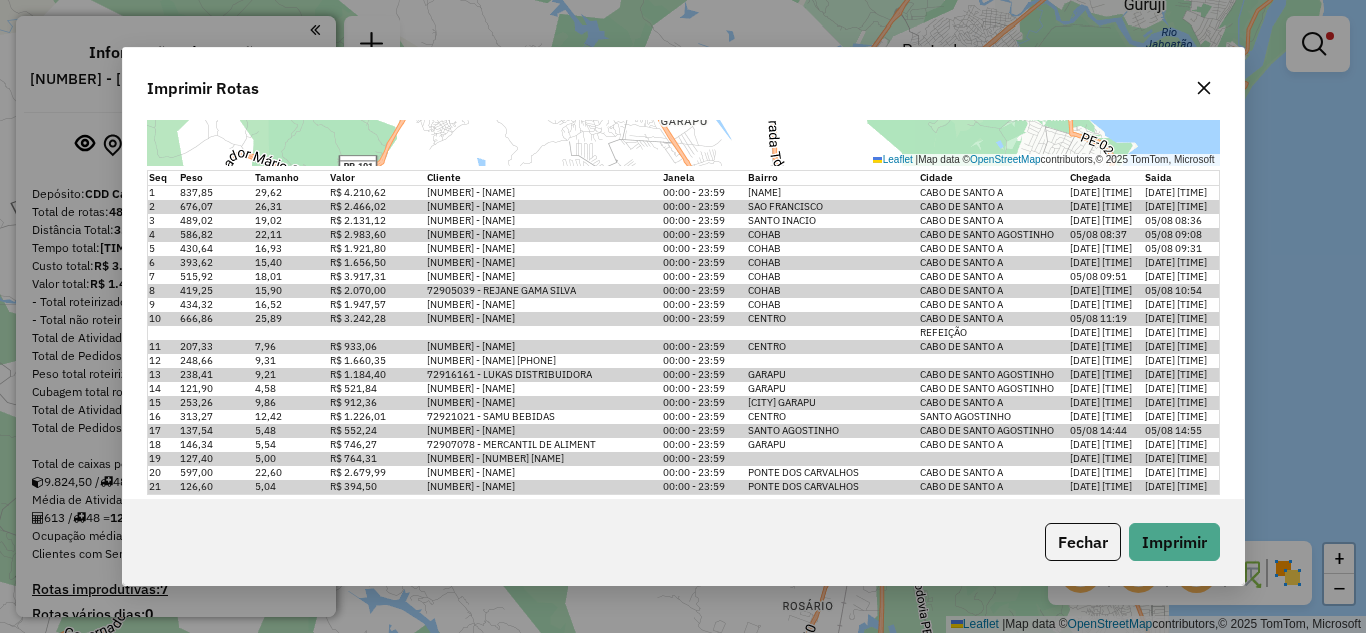 scroll, scrollTop: 500, scrollLeft: 0, axis: vertical 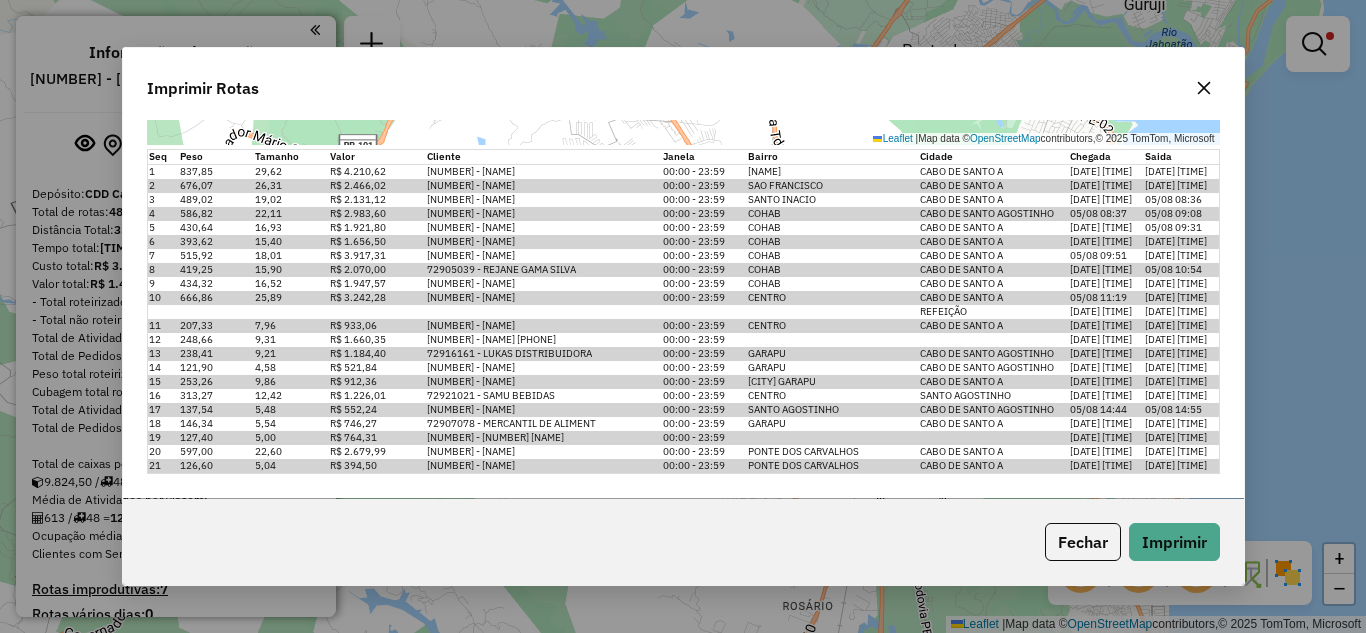 type 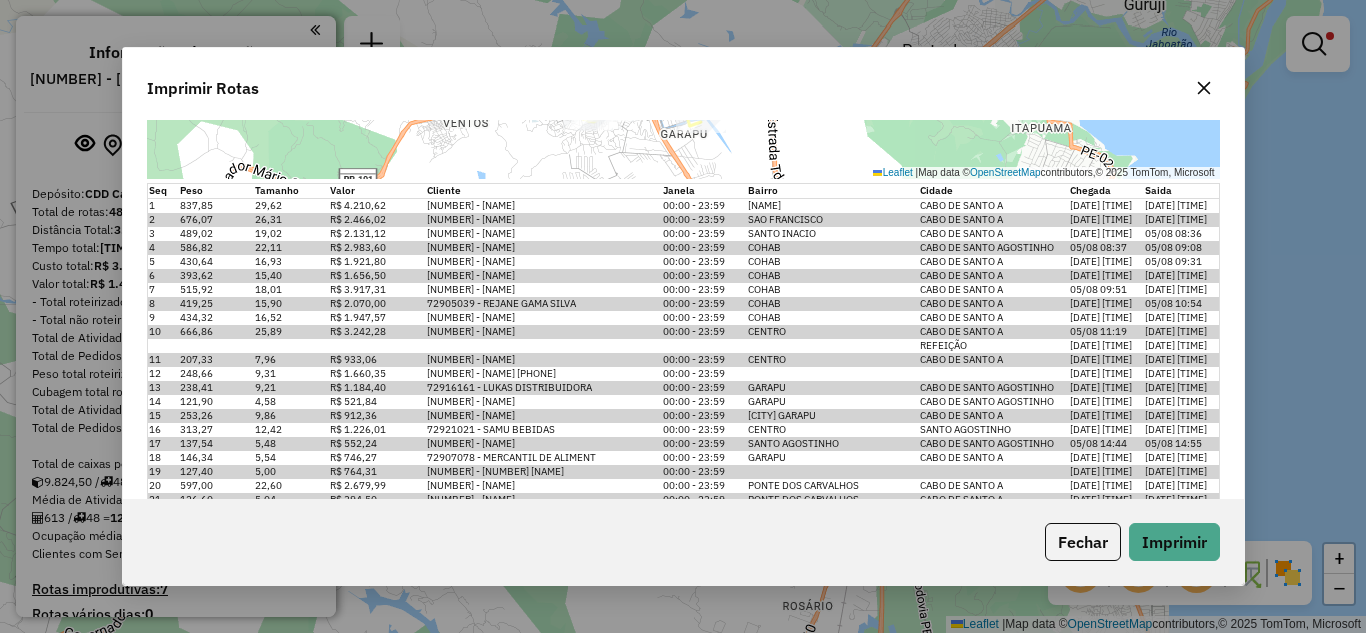 scroll, scrollTop: 500, scrollLeft: 0, axis: vertical 